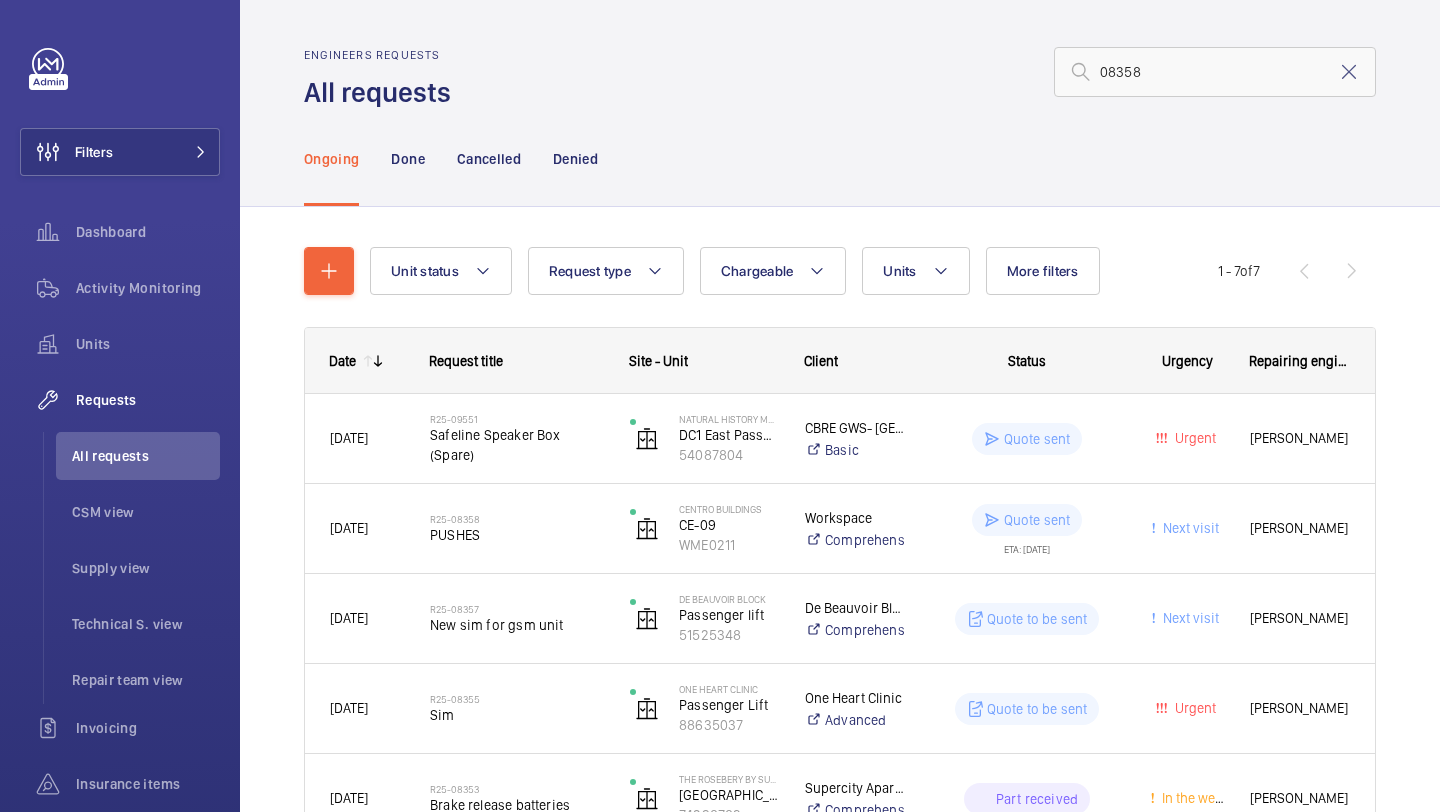 scroll, scrollTop: 0, scrollLeft: 0, axis: both 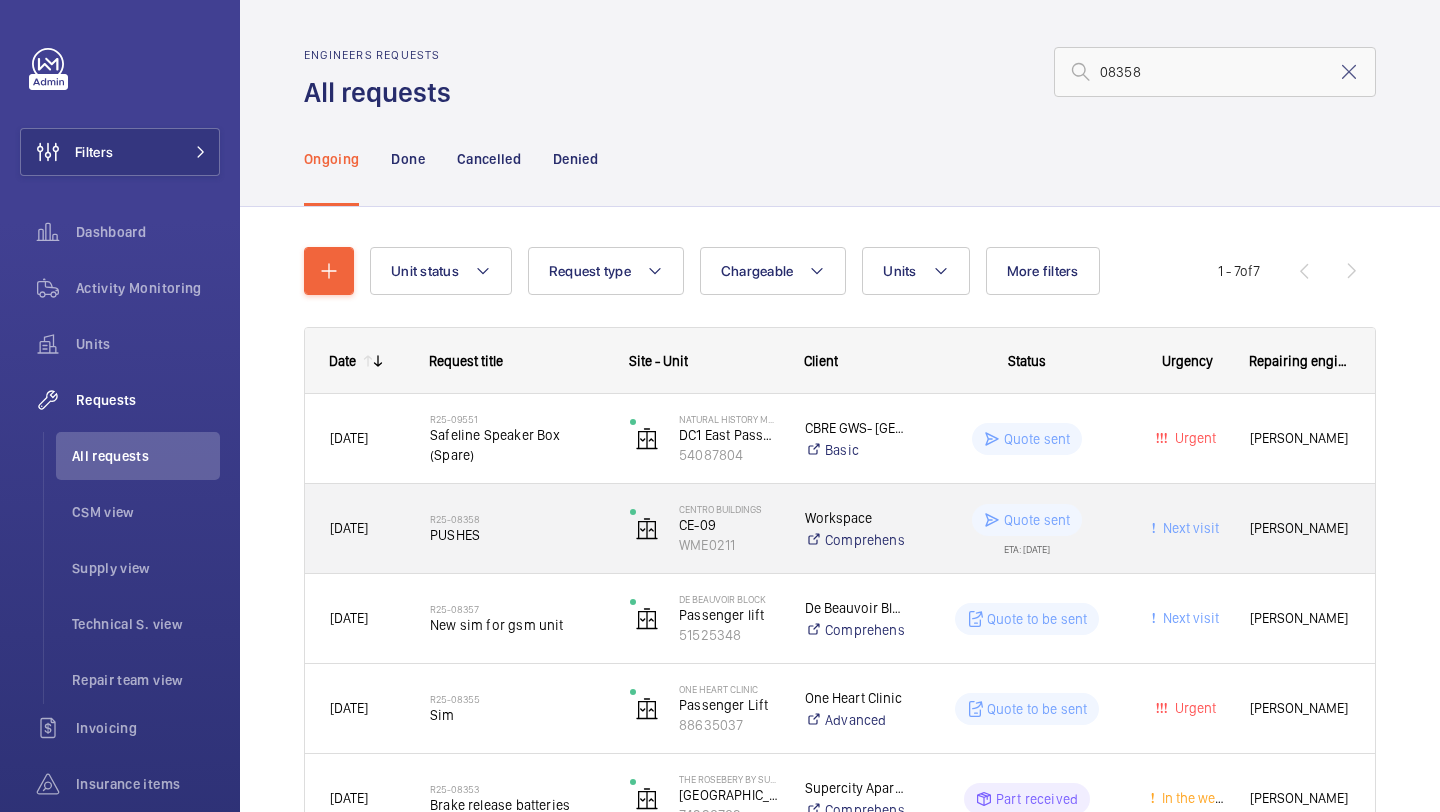 click on "PUSHES" 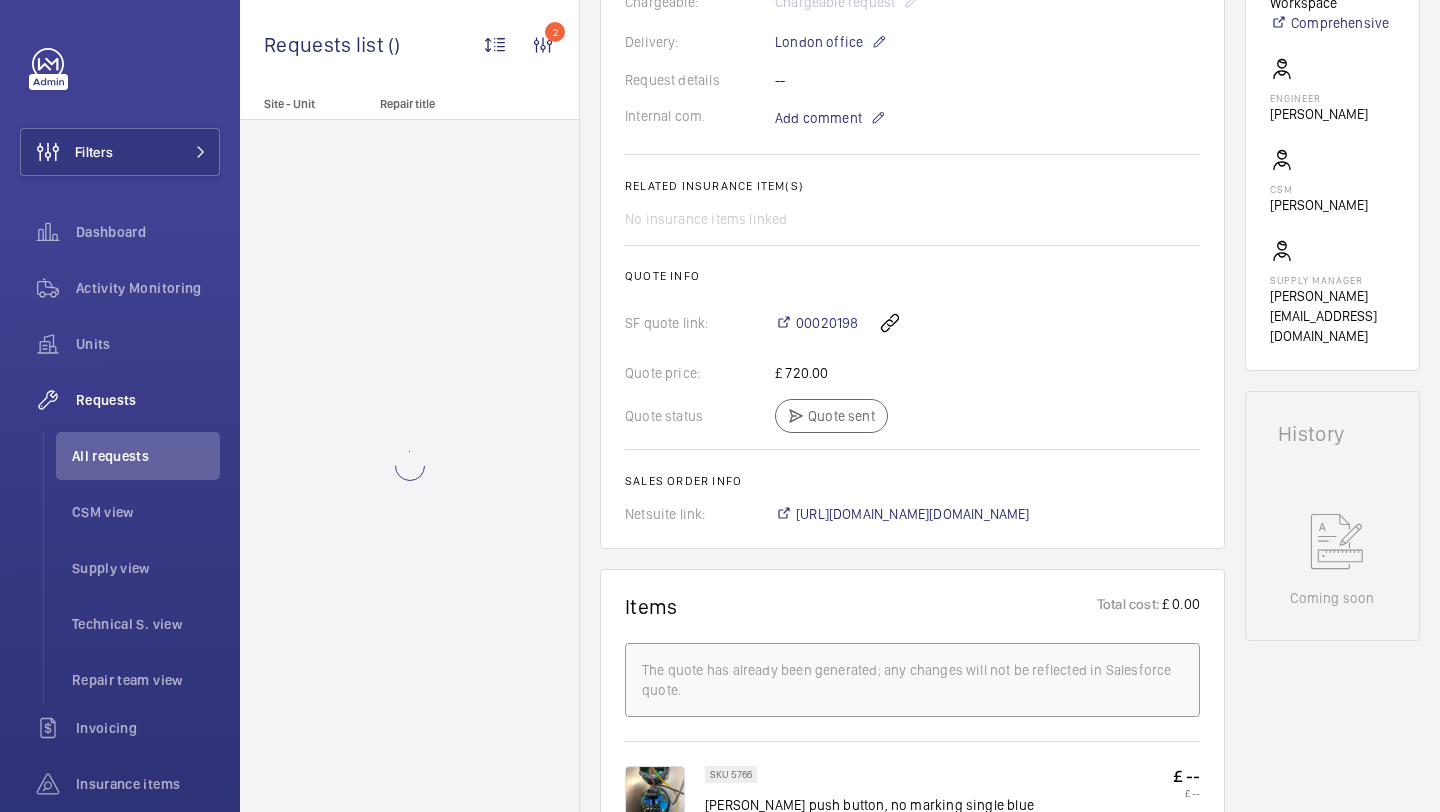 scroll, scrollTop: 586, scrollLeft: 0, axis: vertical 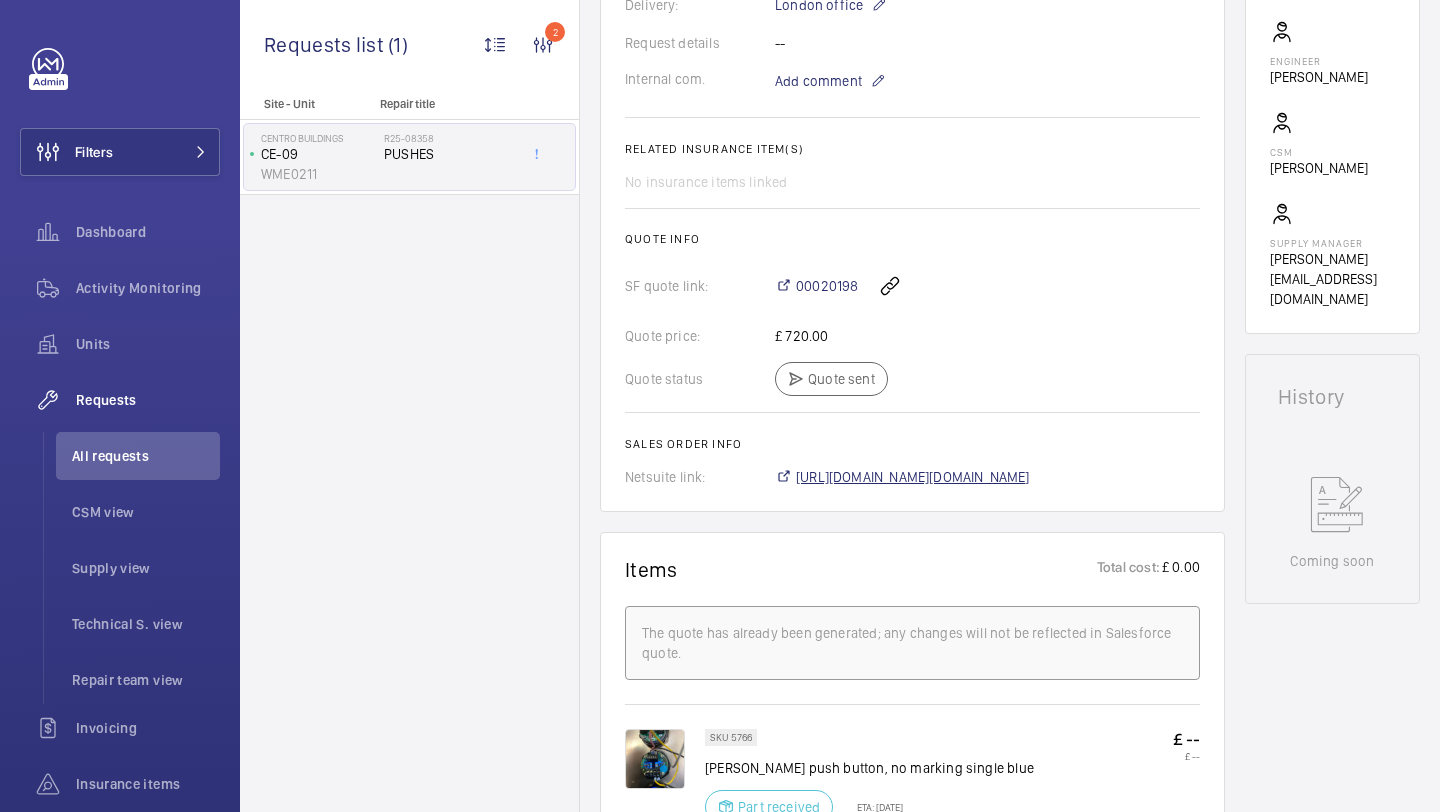 click on "https://6461500.app.netsuite.com/app/accounting/transactions/salesord.nl?id=2726321" 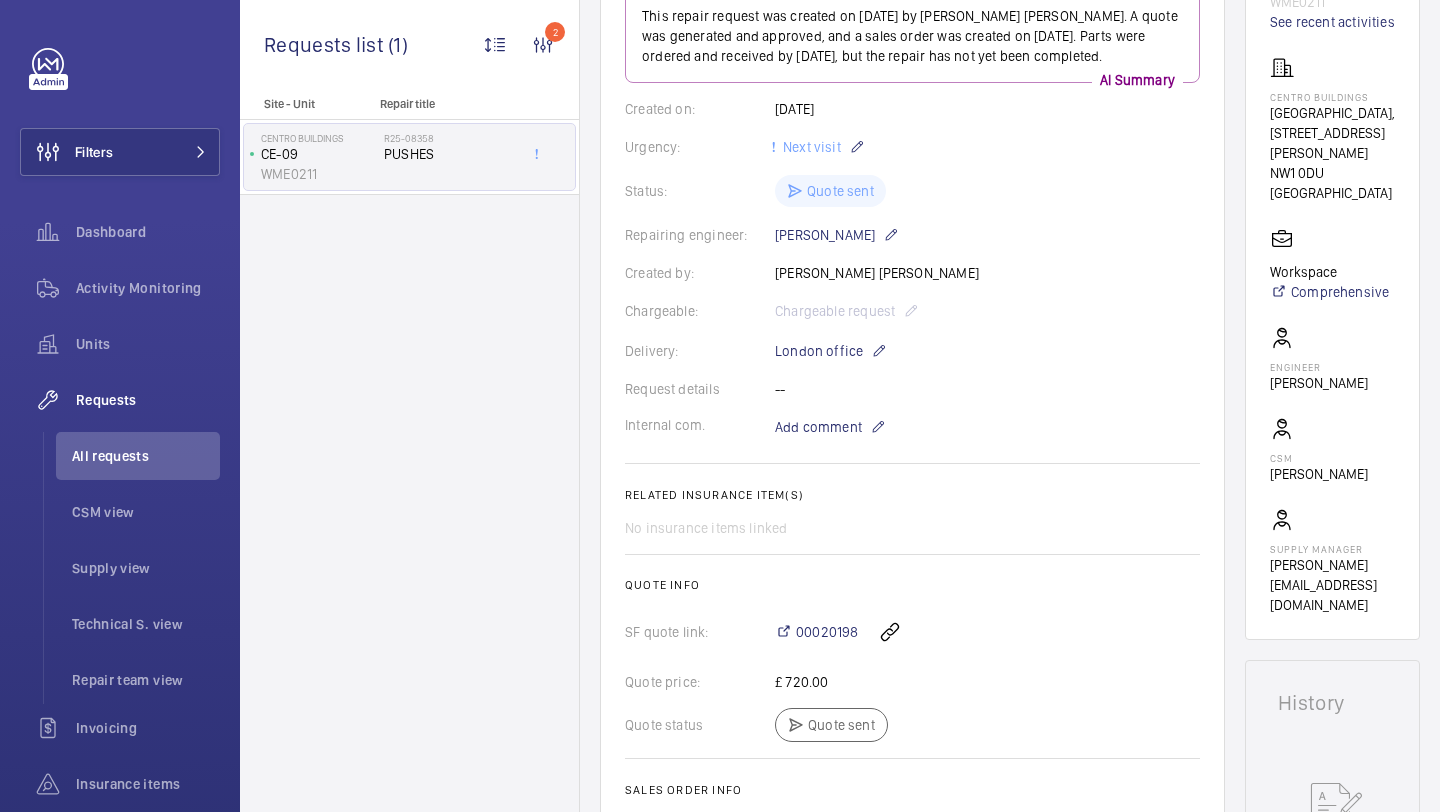 scroll, scrollTop: 238, scrollLeft: 0, axis: vertical 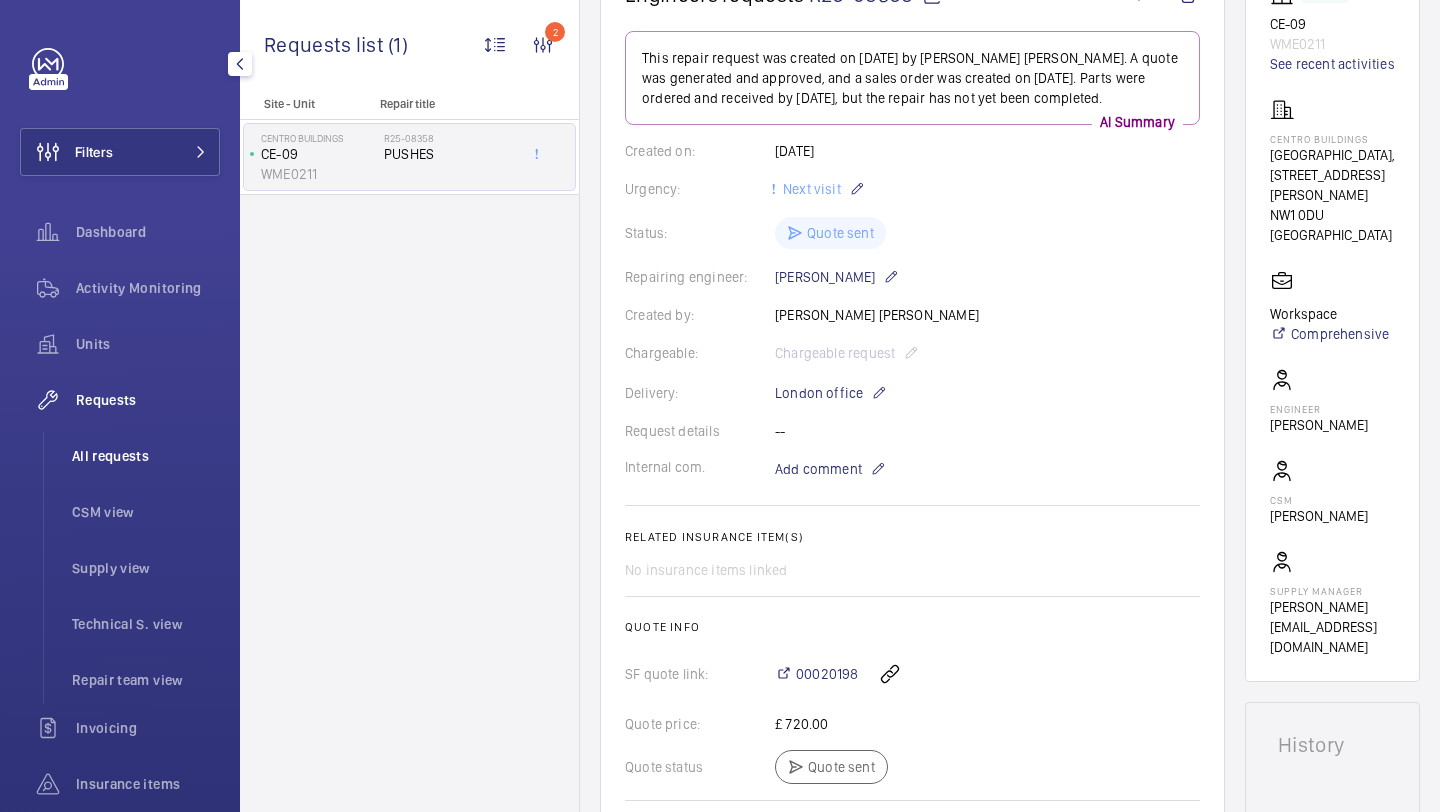 click on "All requests" 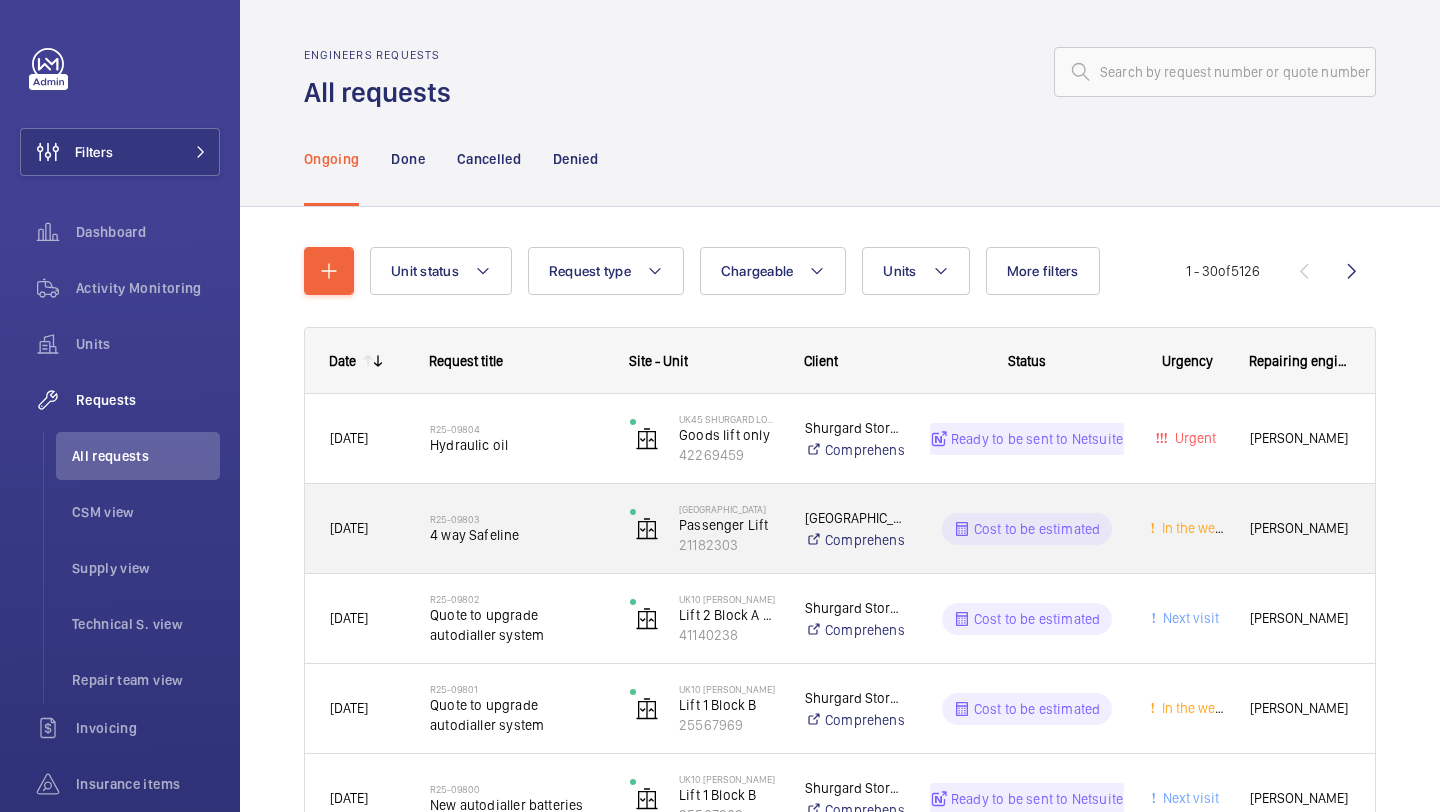 click on "R25-09803   4 way Safeline" 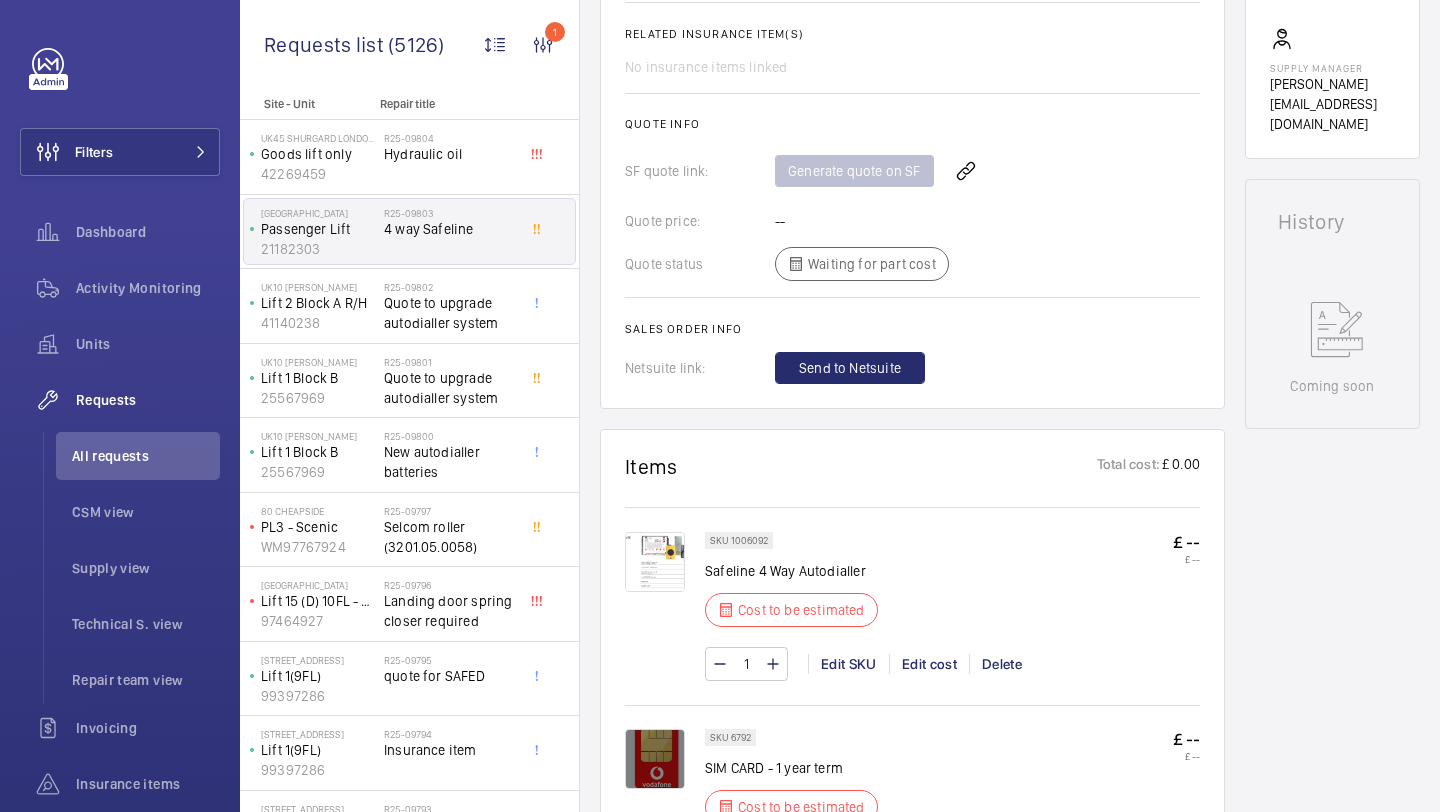 scroll, scrollTop: 781, scrollLeft: 0, axis: vertical 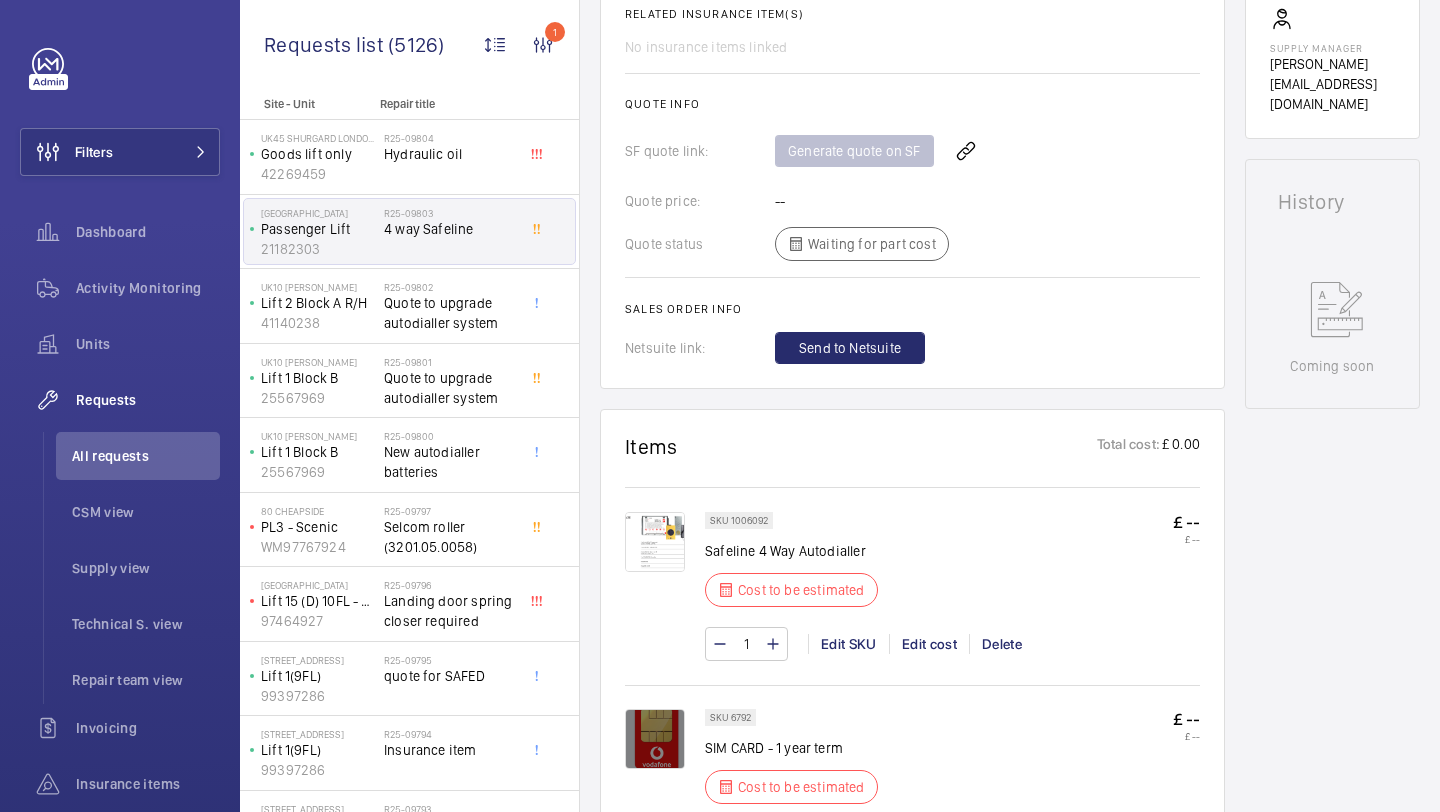 click on "1 Edit SKU Edit cost Delete" 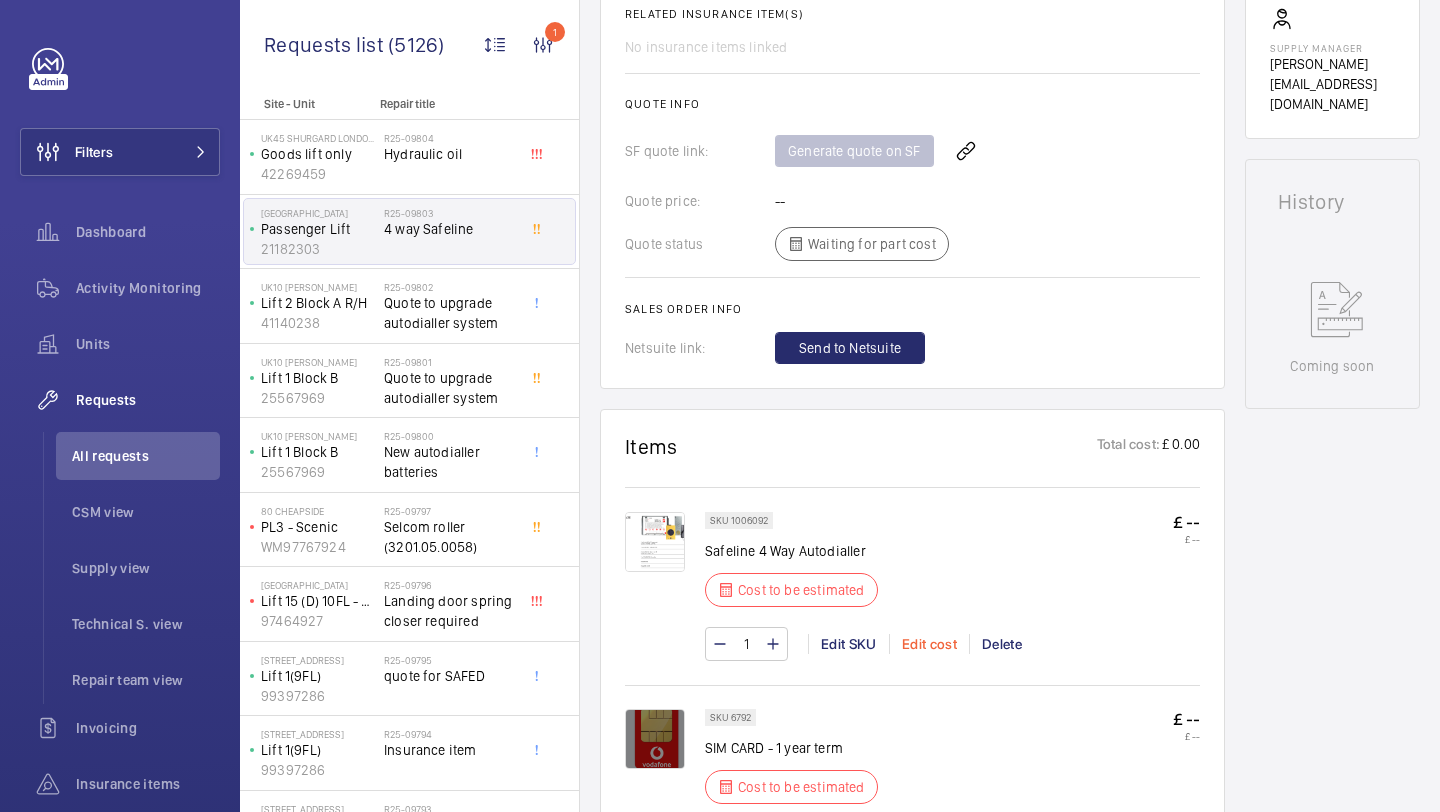 click on "Edit cost" 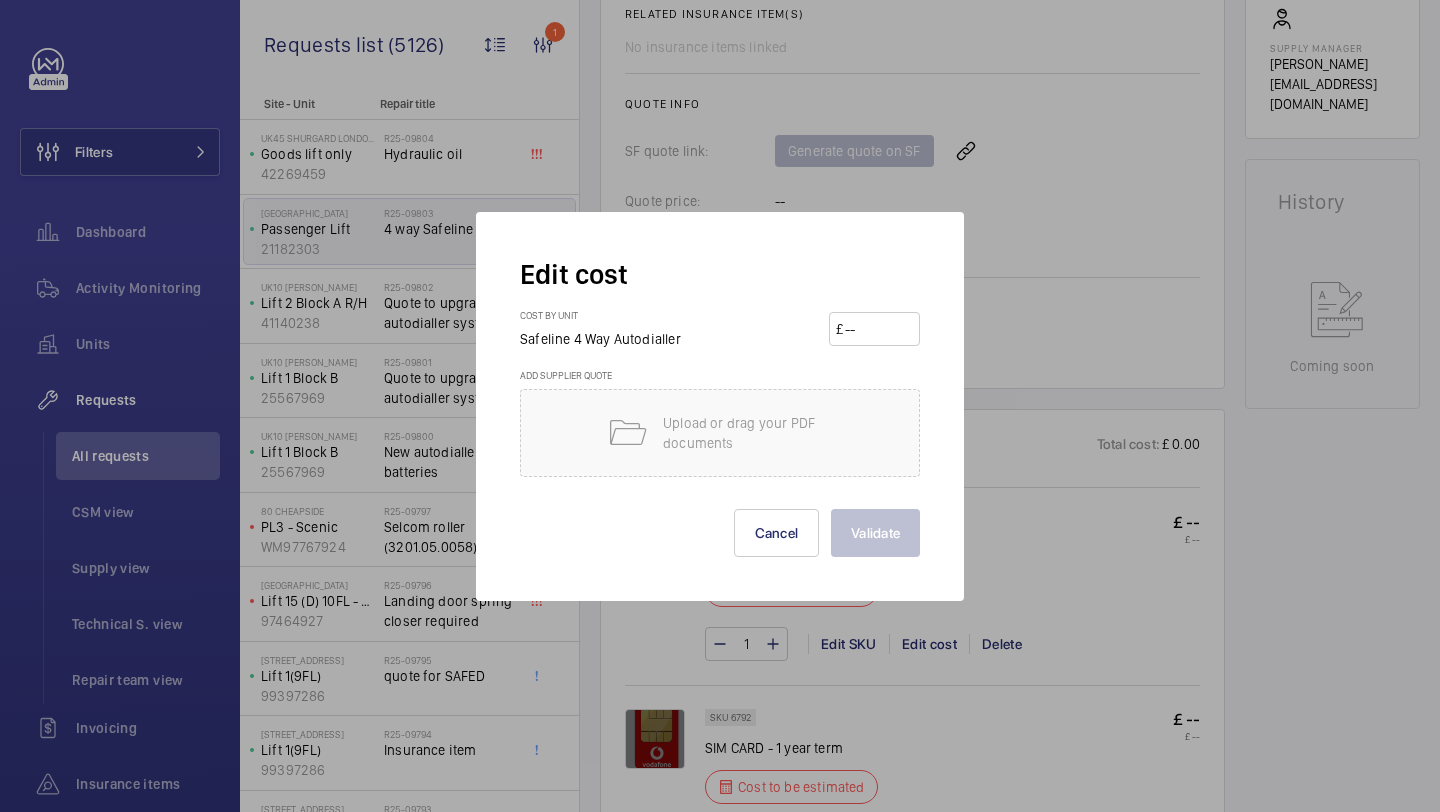 click on "Cost by unit Safeline 4 Way Autodialler  £" at bounding box center (720, 339) 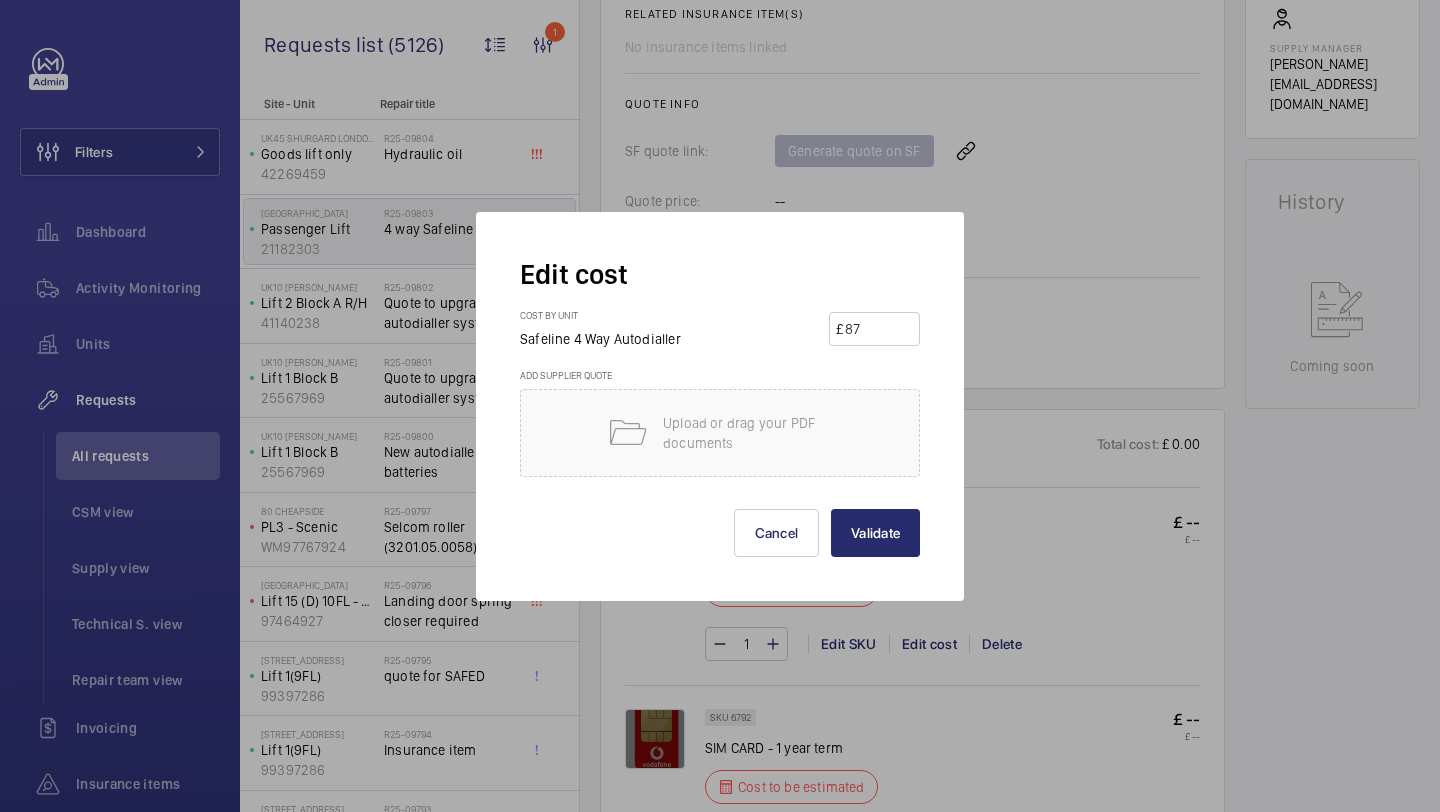 type on "870" 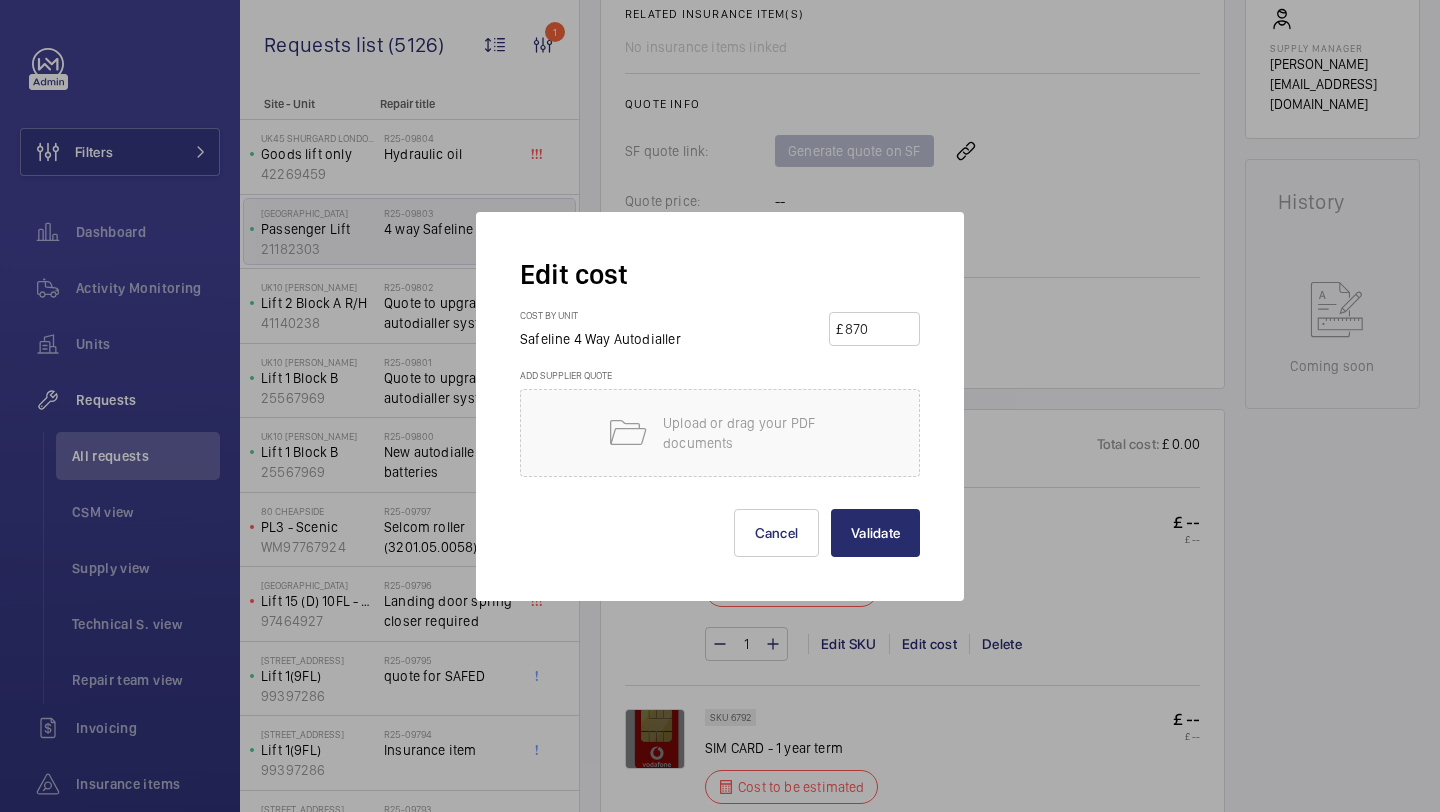 click on "Validate" at bounding box center [875, 533] 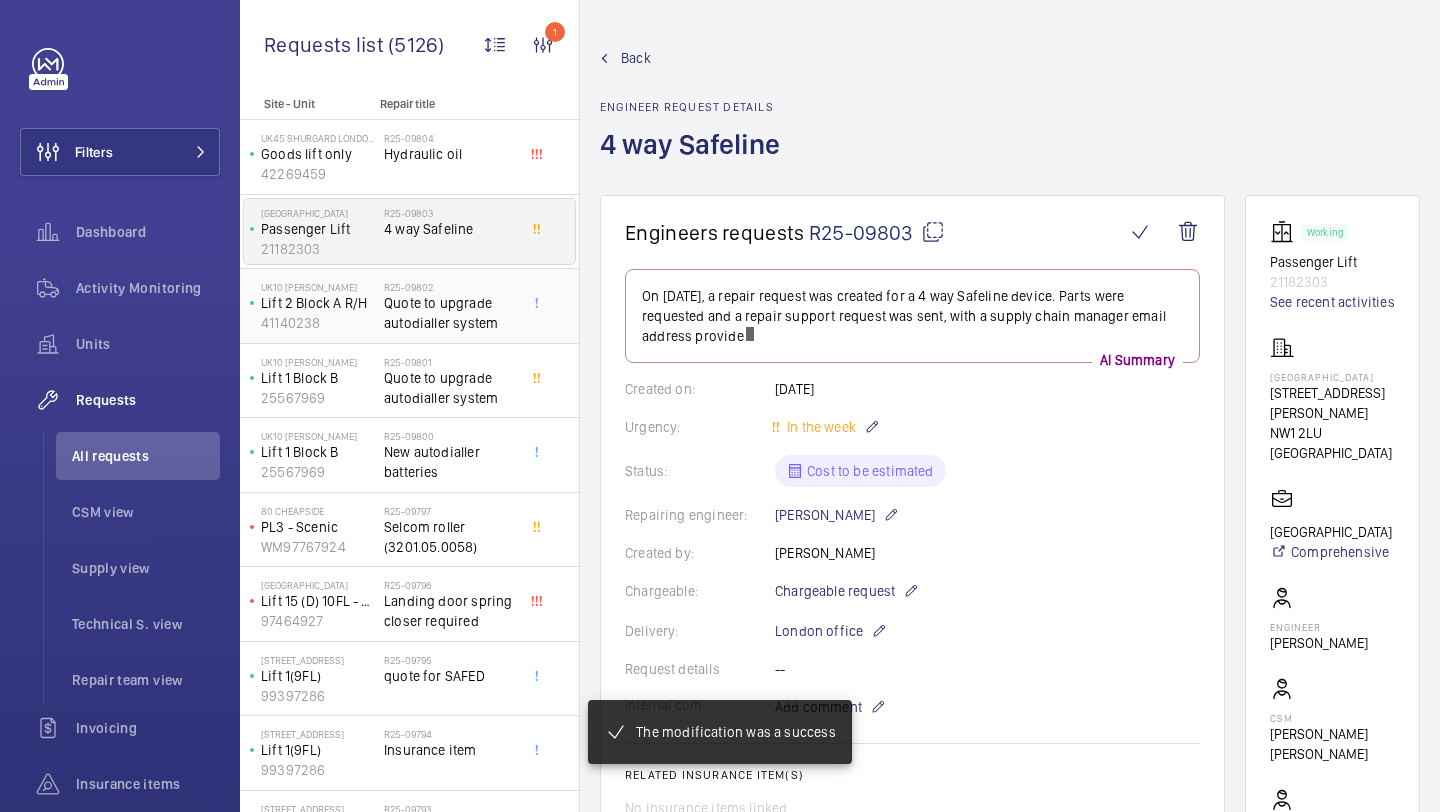 click on "Quote to upgrade autodialler system" 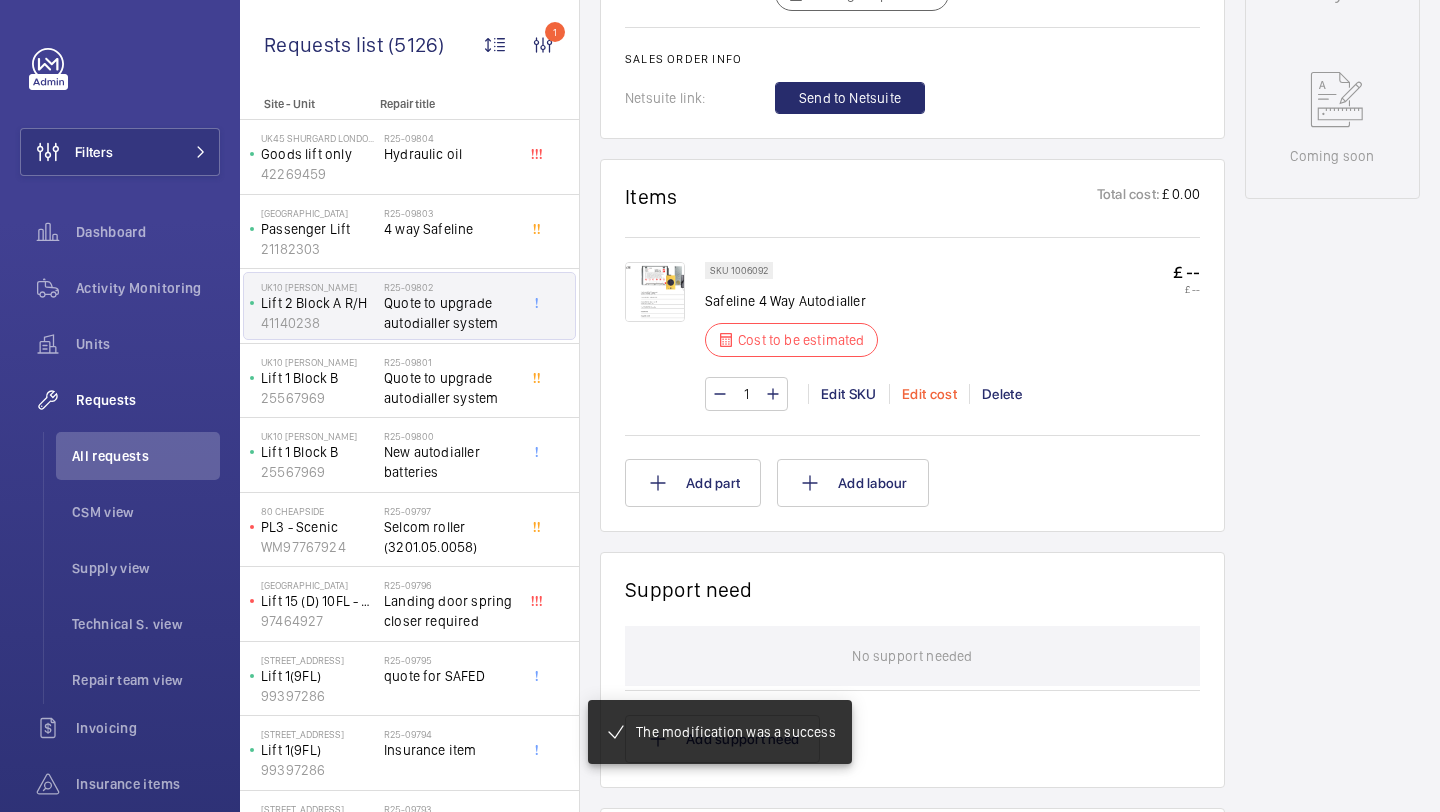 scroll, scrollTop: 1011, scrollLeft: 0, axis: vertical 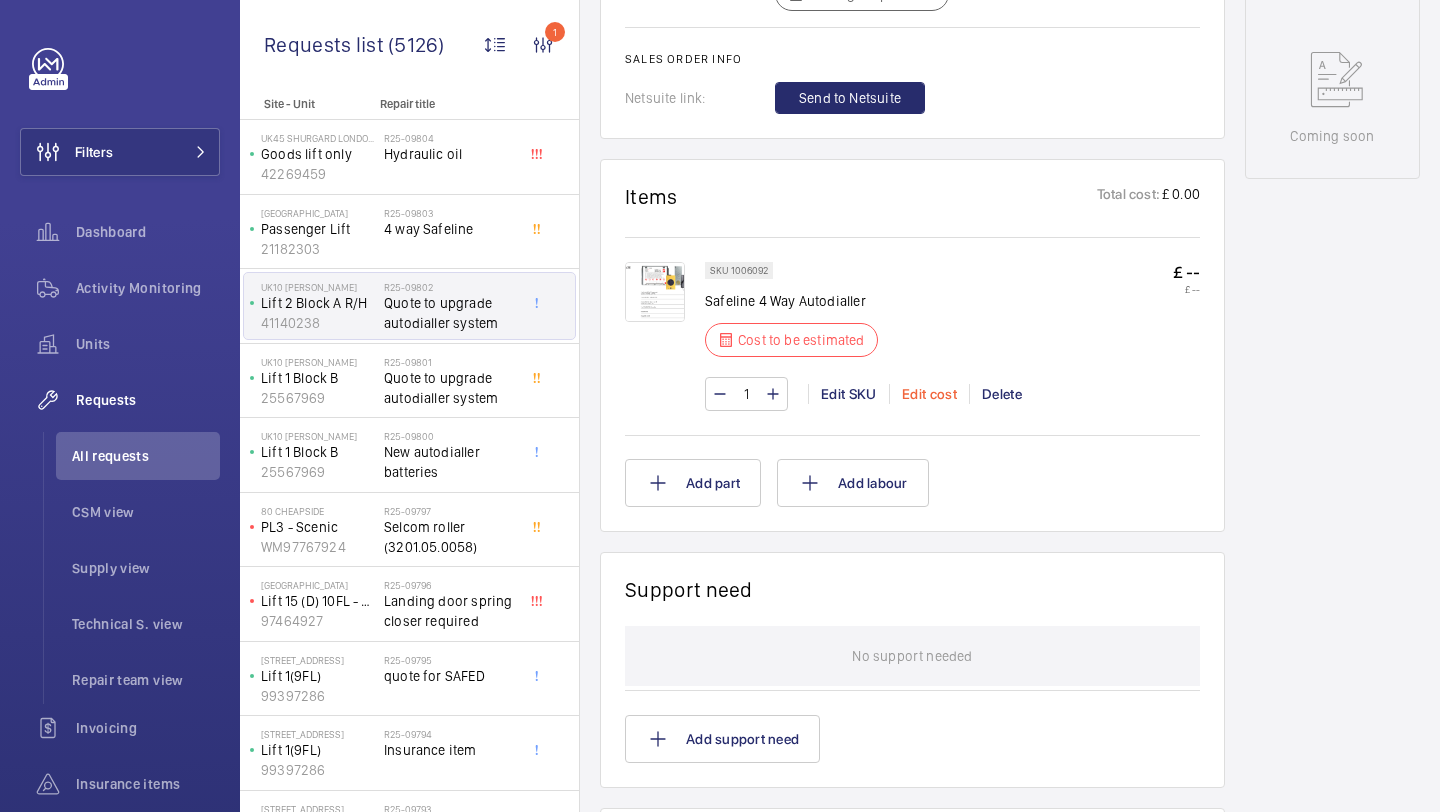 click on "Edit cost" 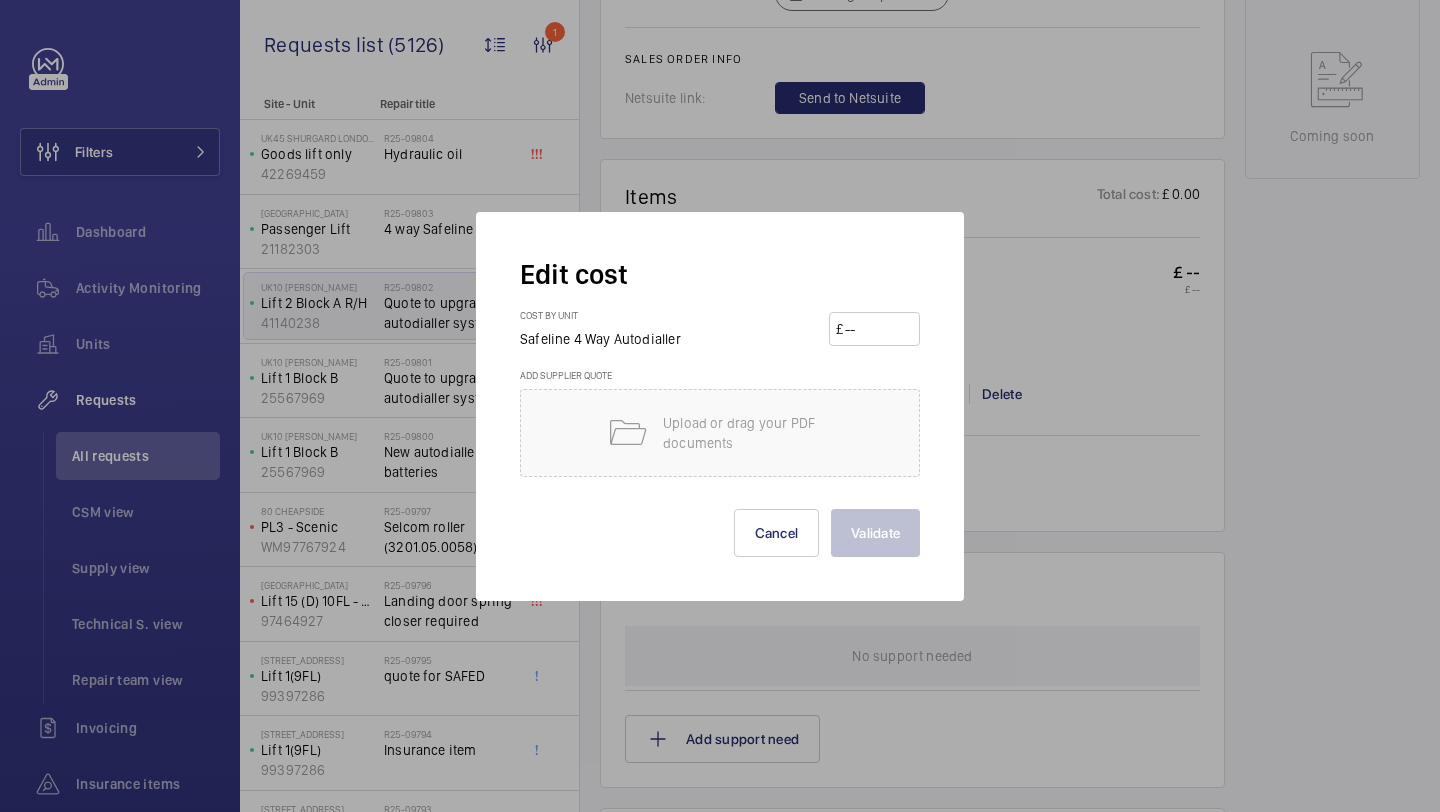 click at bounding box center [878, 329] 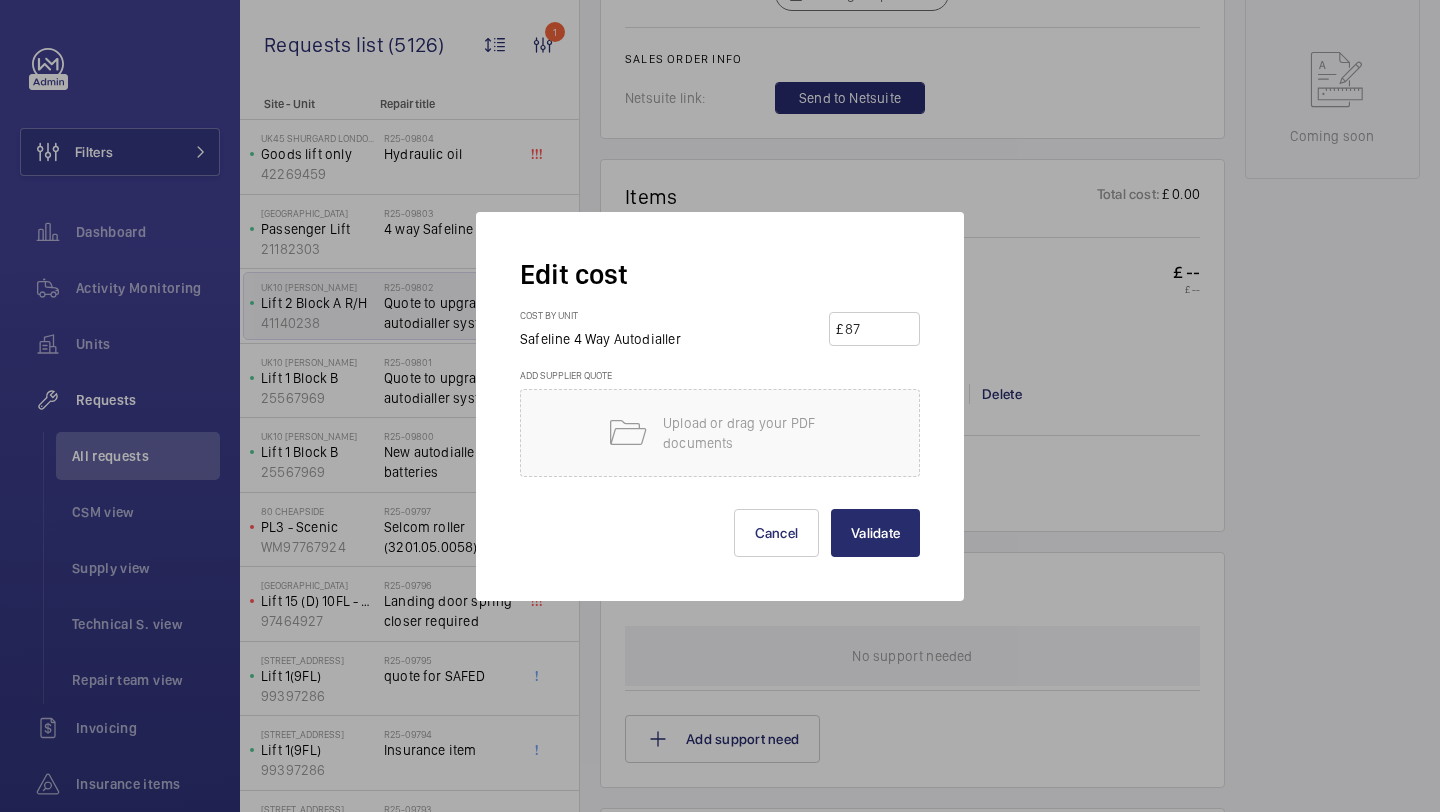 type on "870" 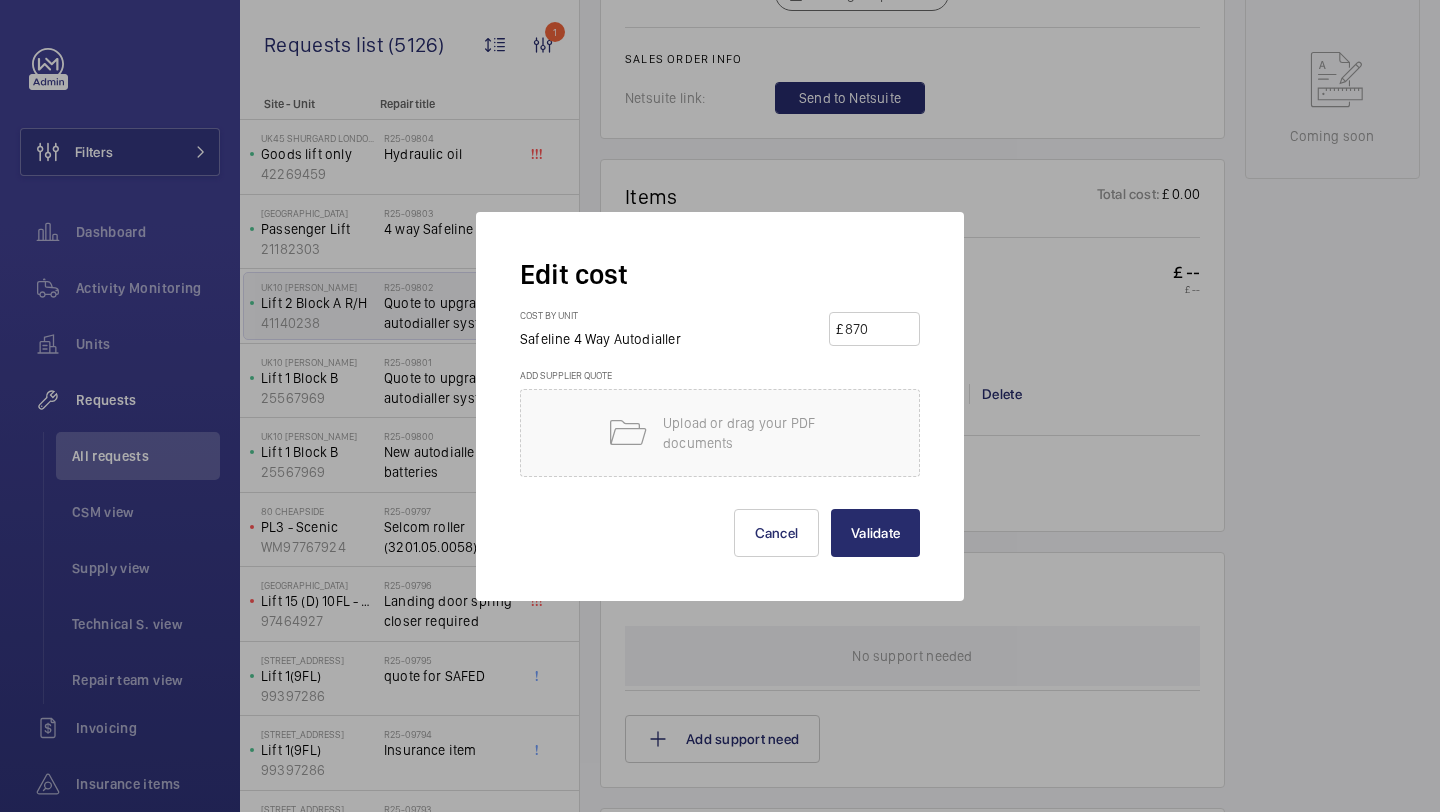 click on "Validate" at bounding box center [875, 533] 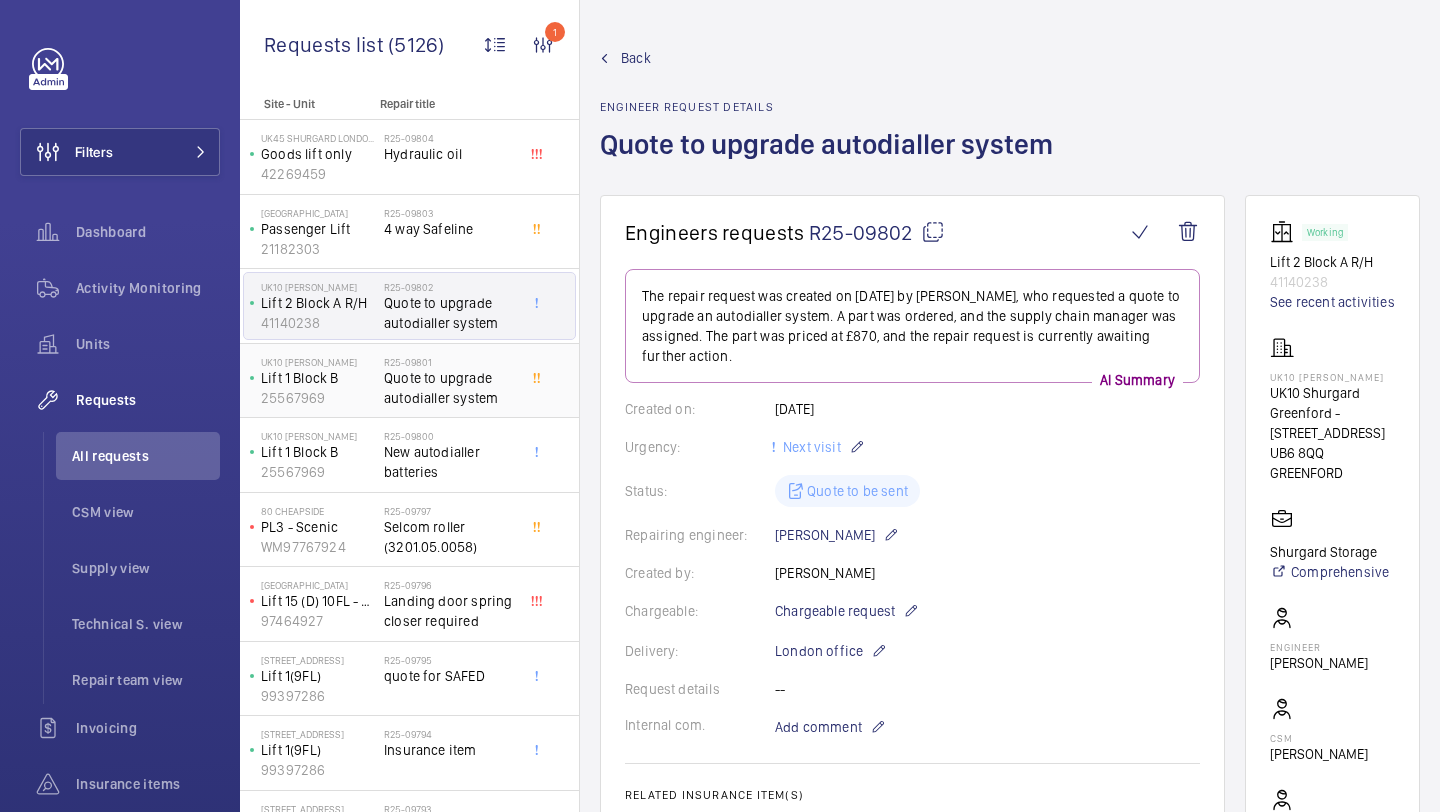 click on "Quote to upgrade autodialler system" 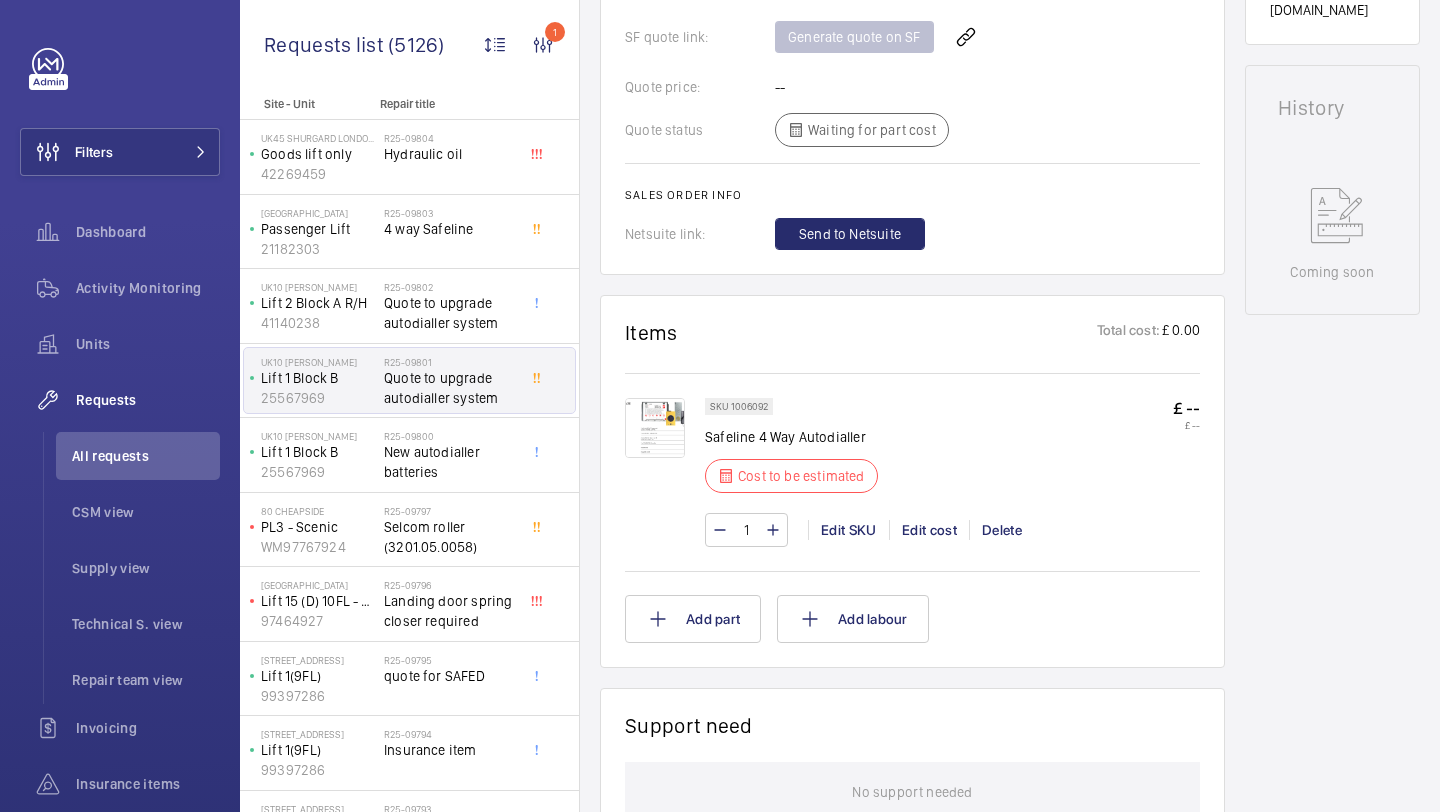 click on "1 Edit SKU Edit cost Delete" 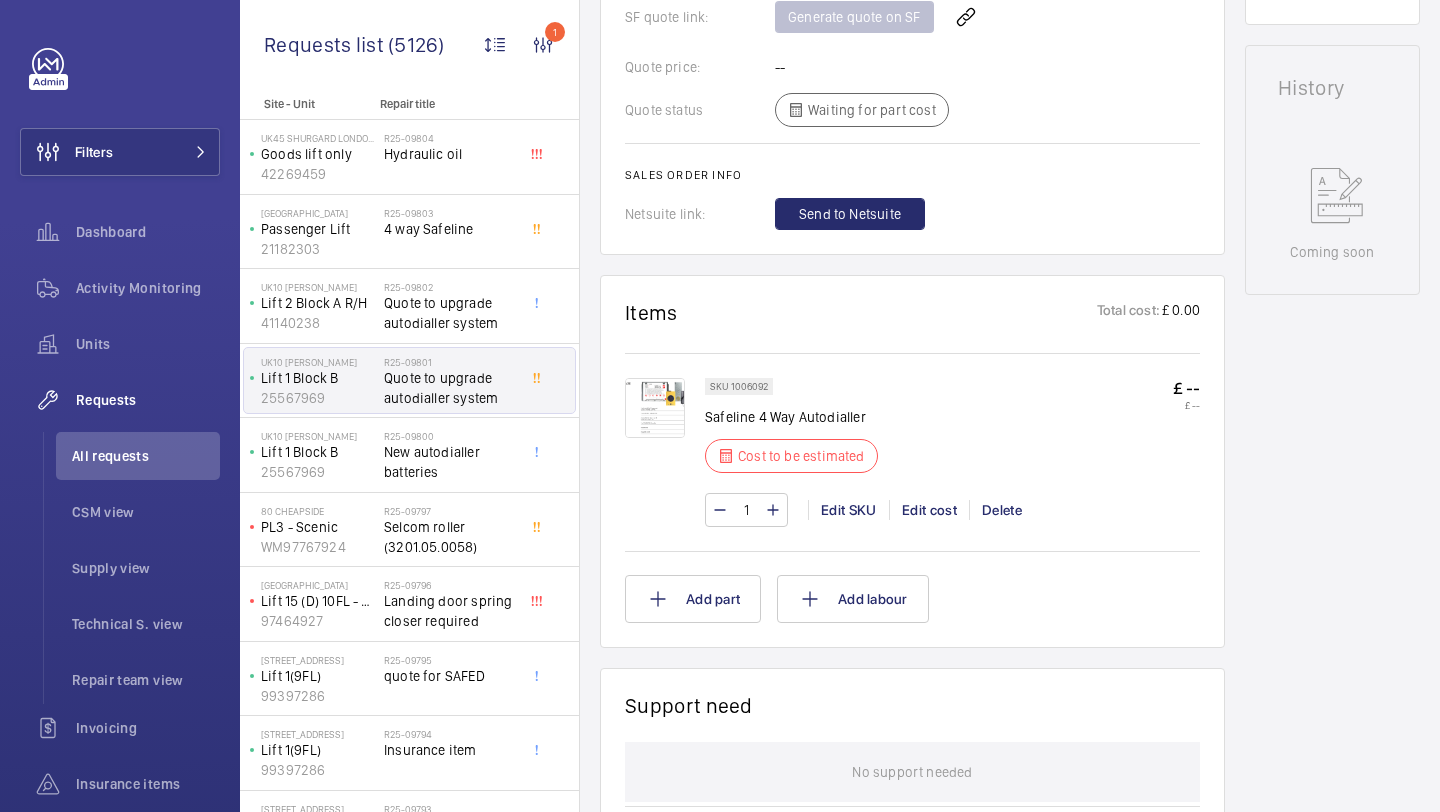 click on "1 Edit SKU Edit cost Delete" 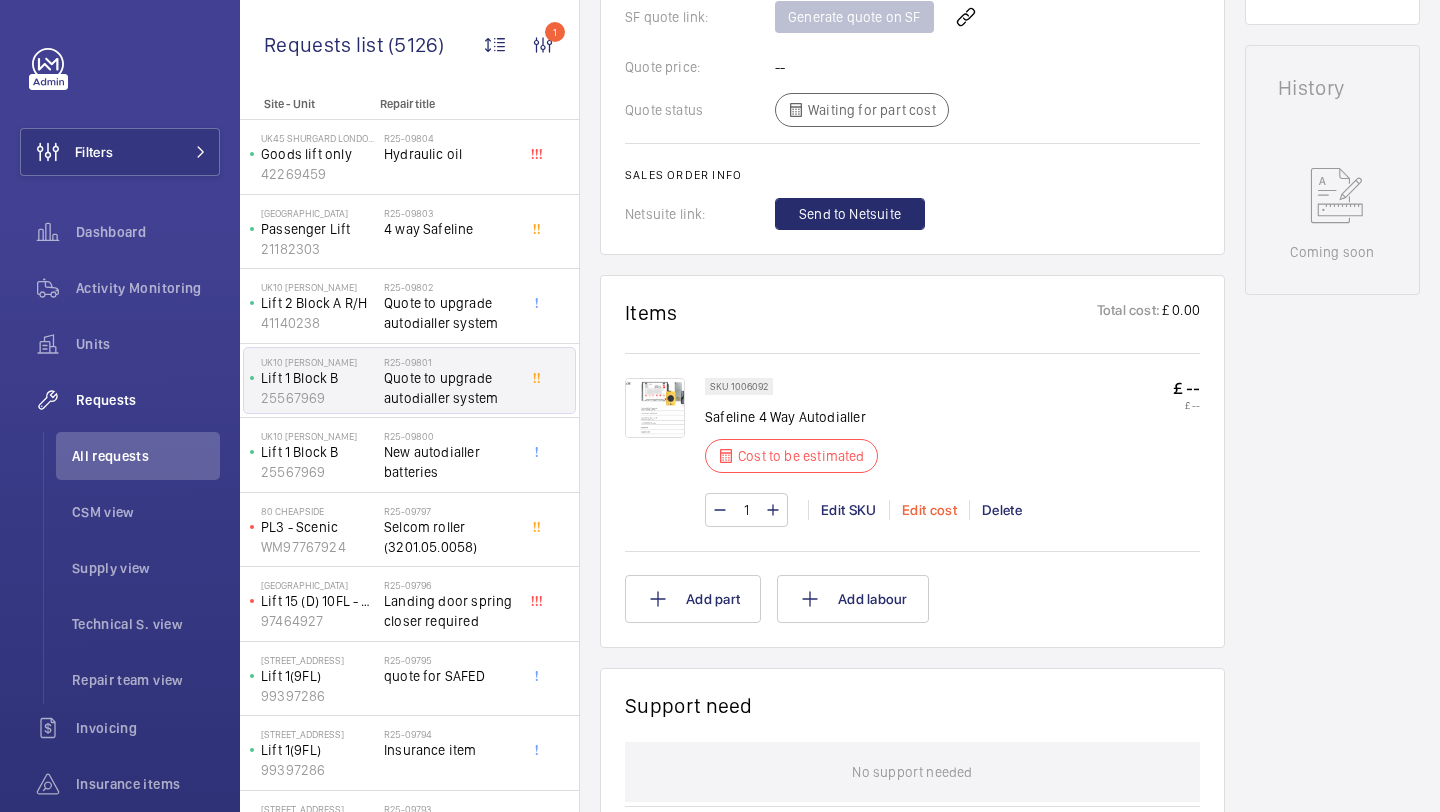 click on "Edit cost" 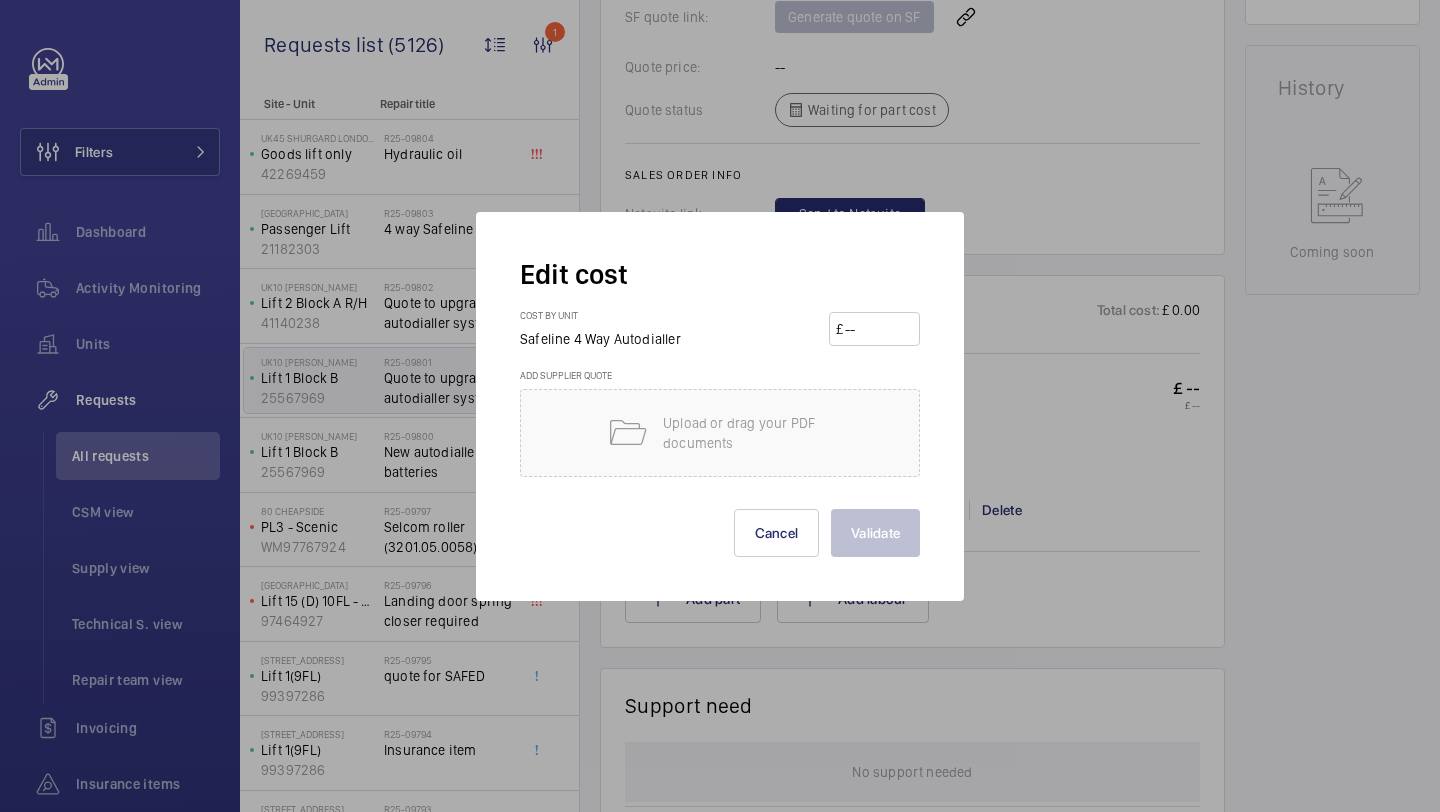 click at bounding box center (878, 329) 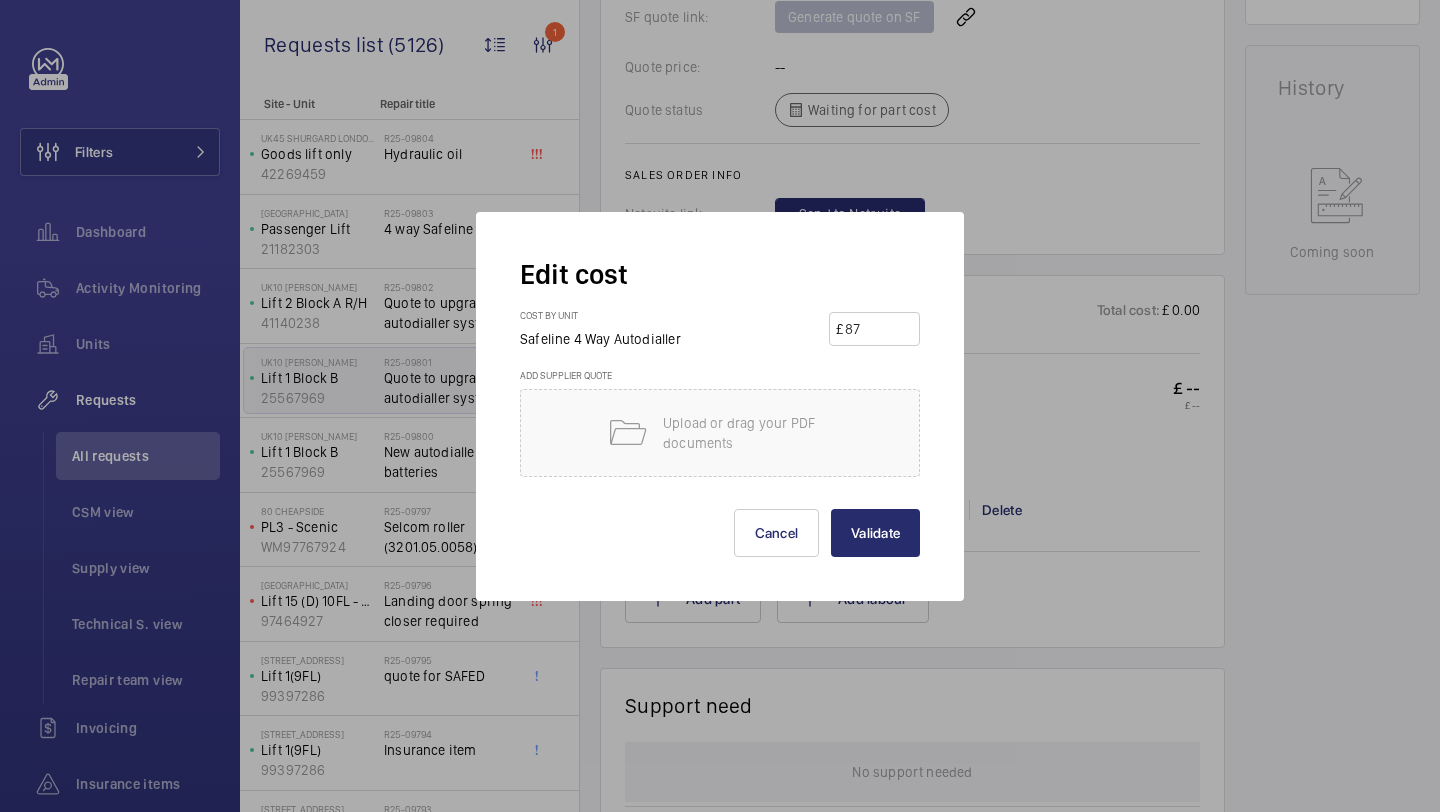 type on "870" 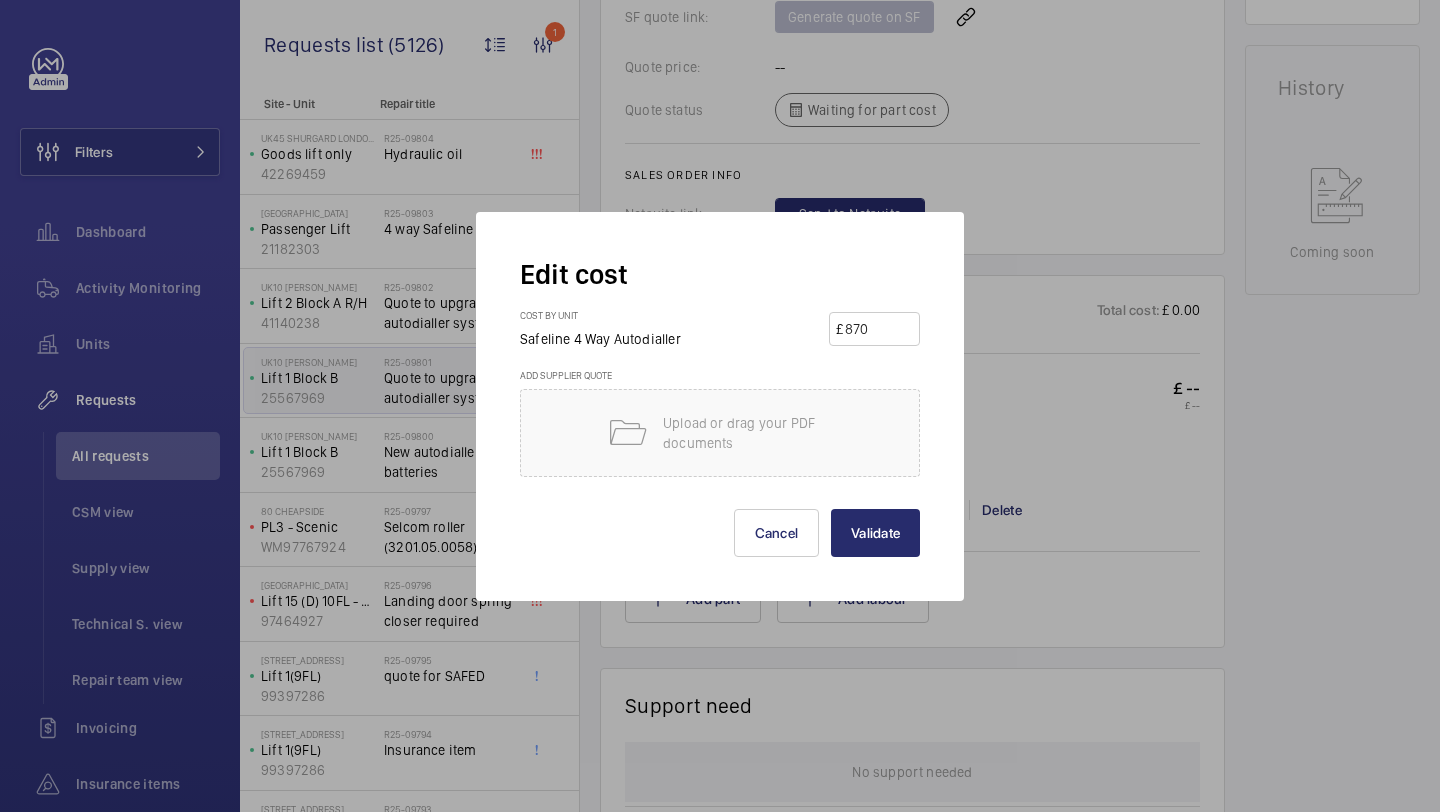click on "Validate" at bounding box center (875, 533) 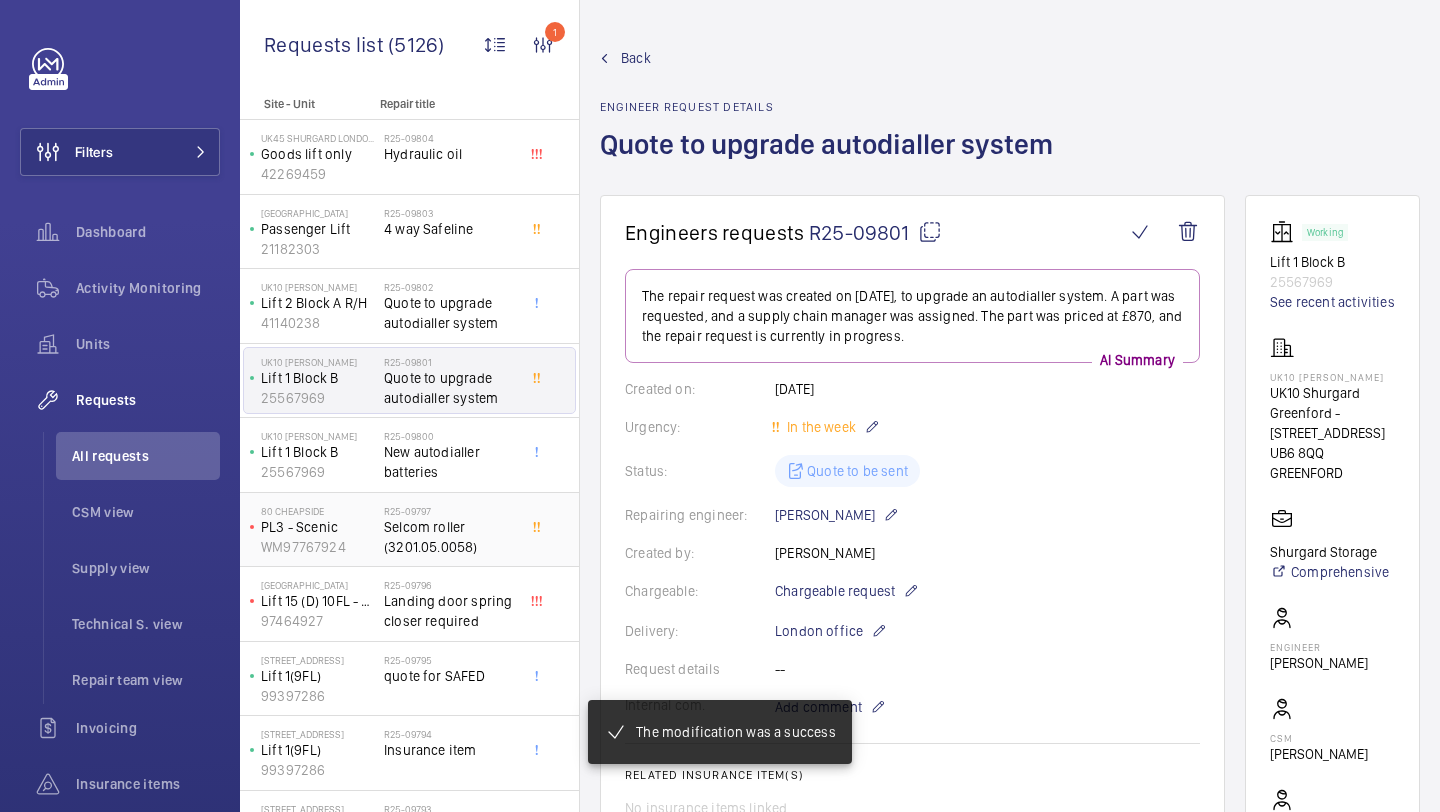 click on "Selcom roller (3201.05.0058)" 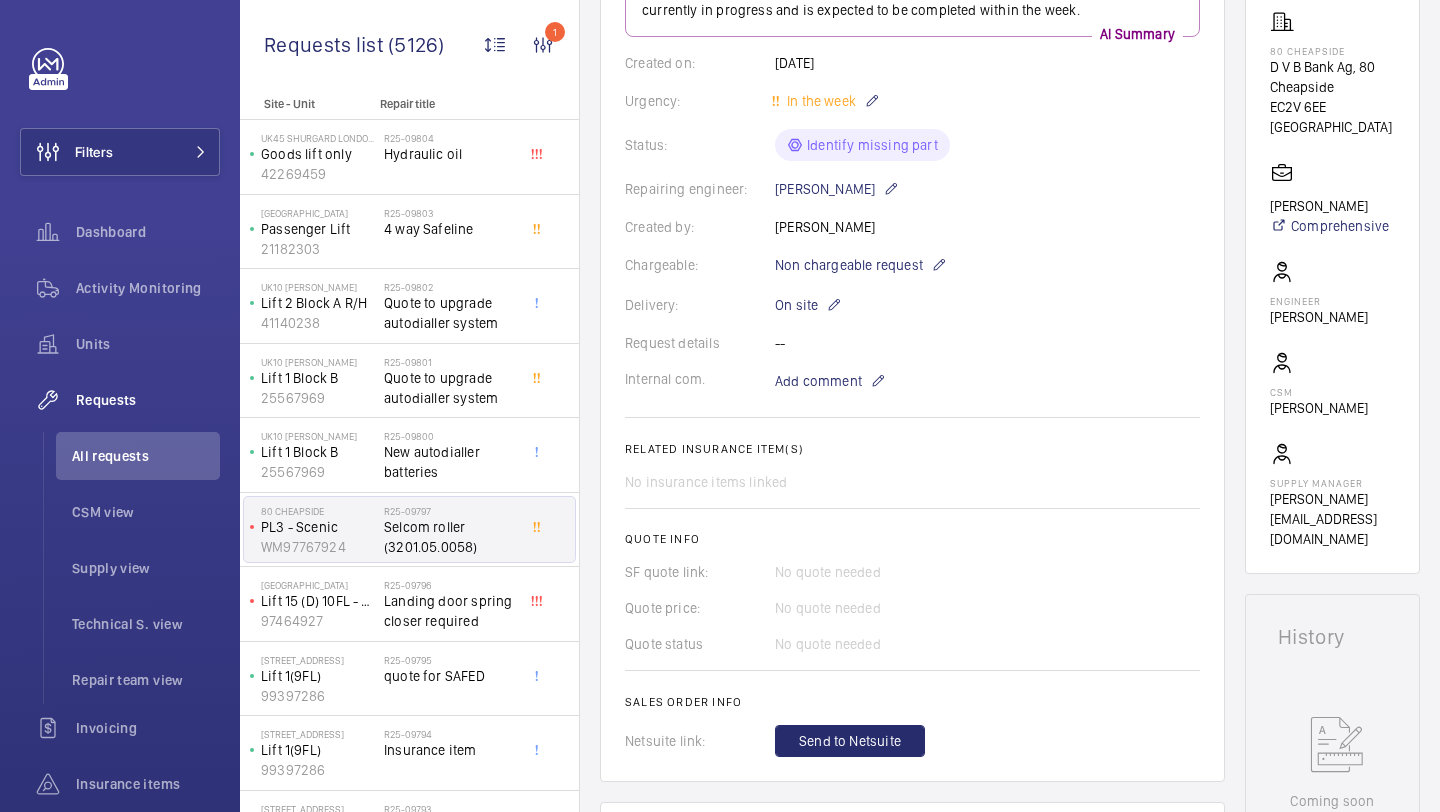 scroll, scrollTop: 886, scrollLeft: 0, axis: vertical 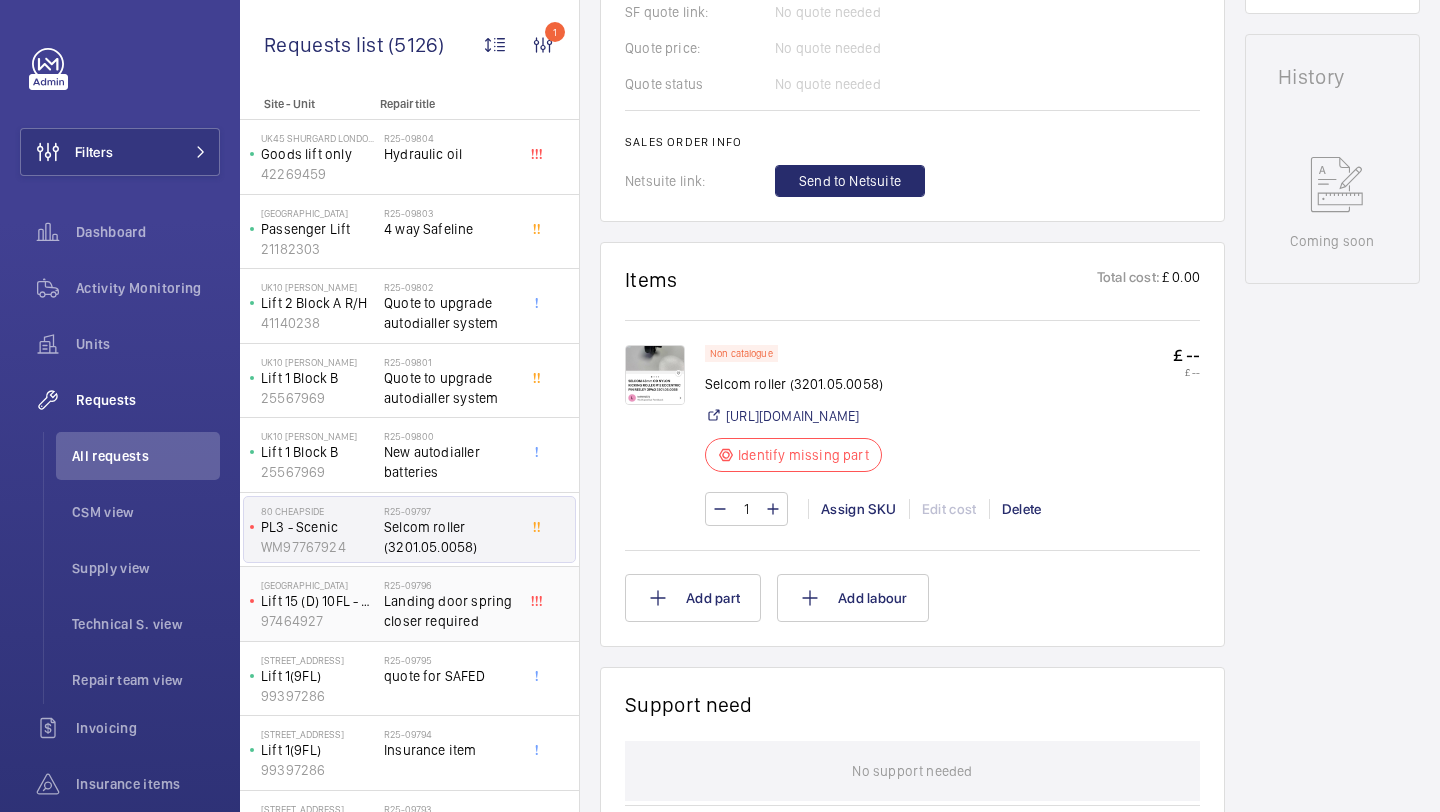 click on "Landing door spring closer required" 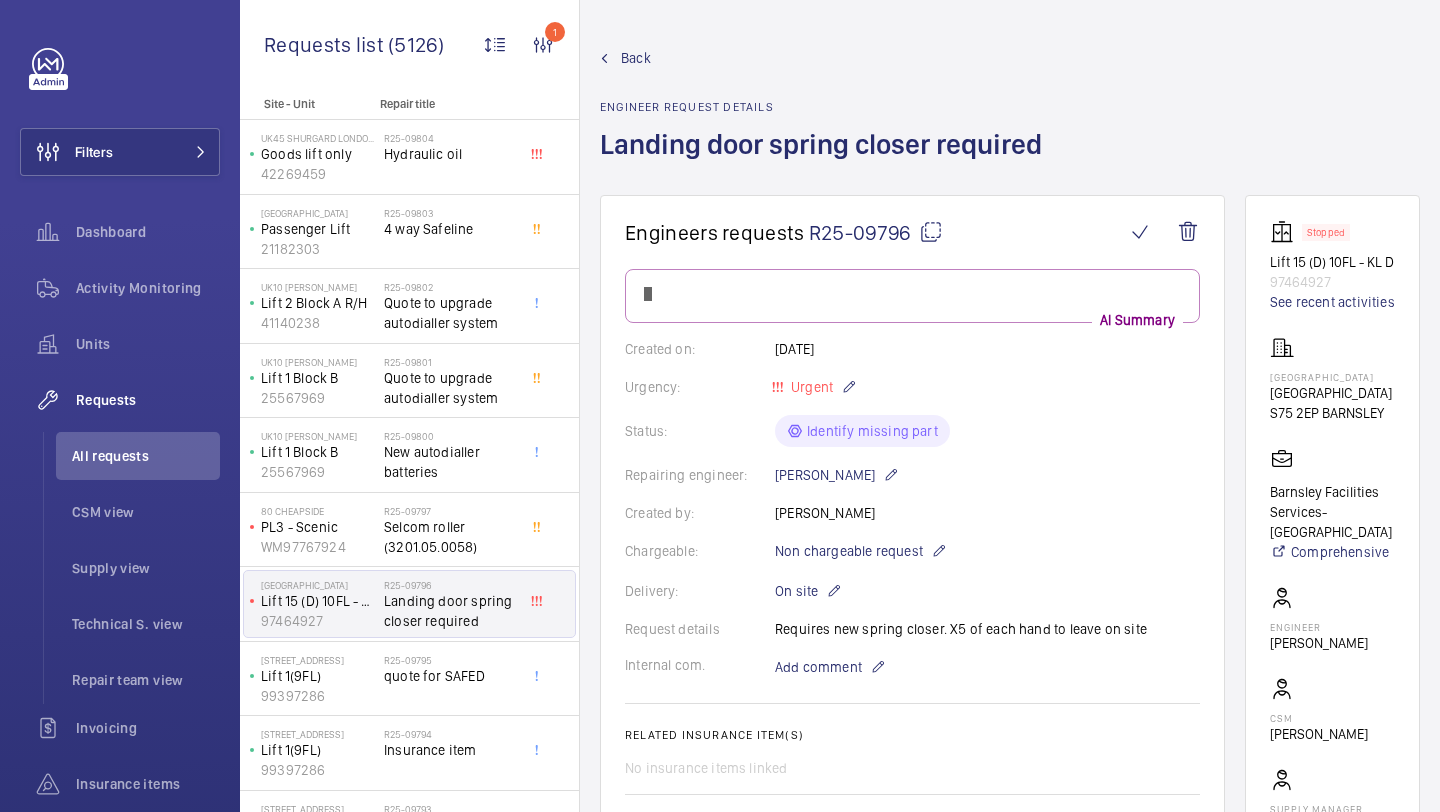scroll, scrollTop: 1143, scrollLeft: 0, axis: vertical 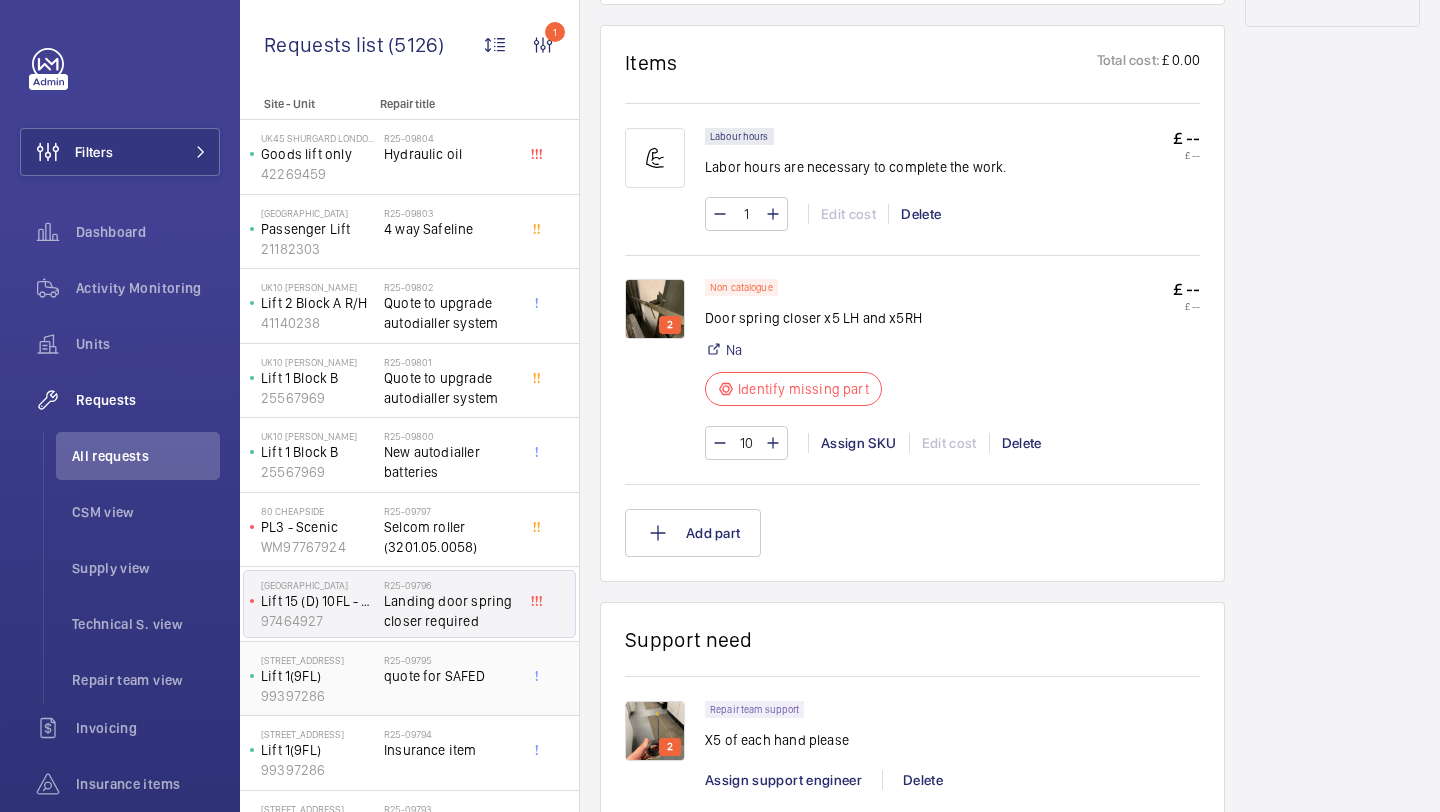click on "R25-09795   quote for SAFED" 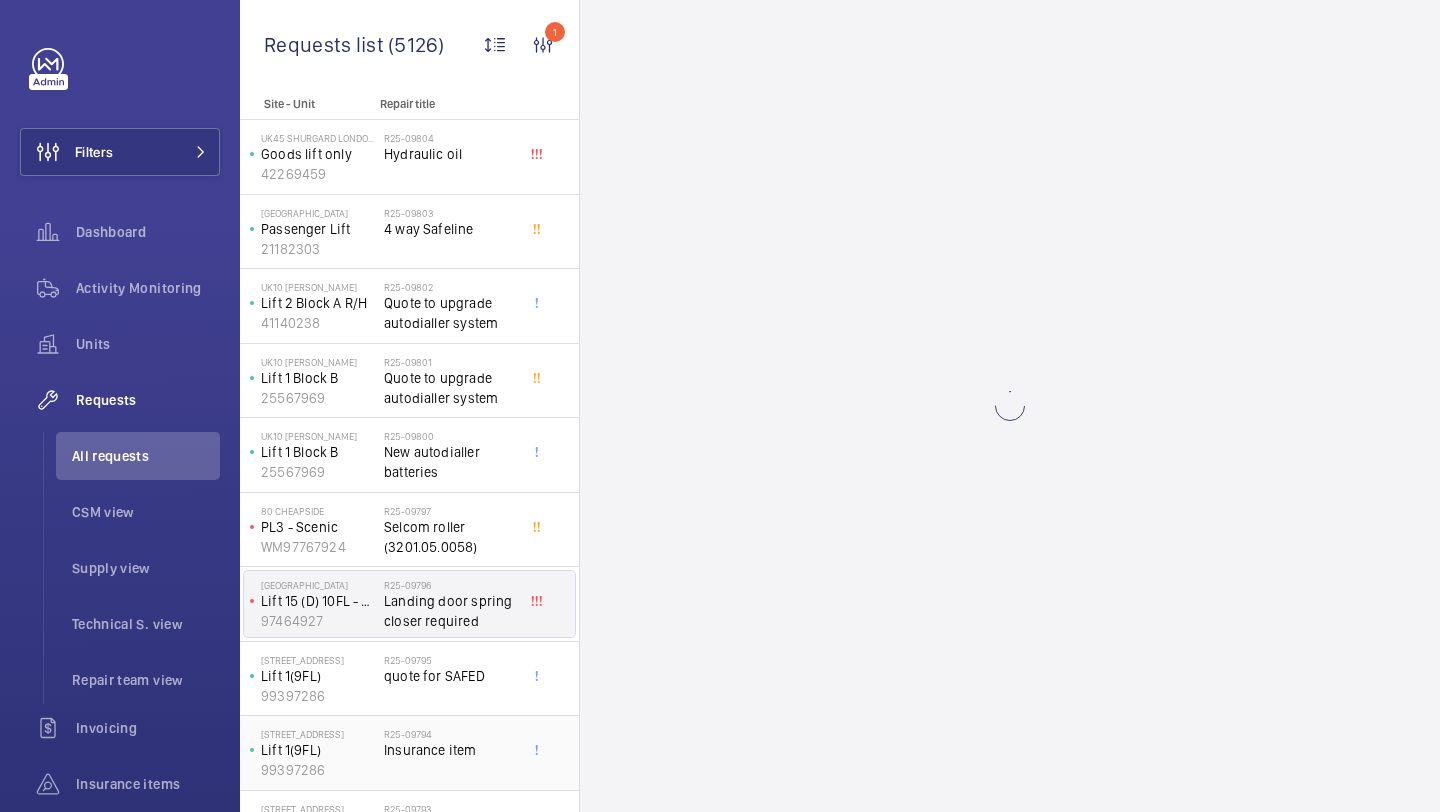click on "Insurance item" 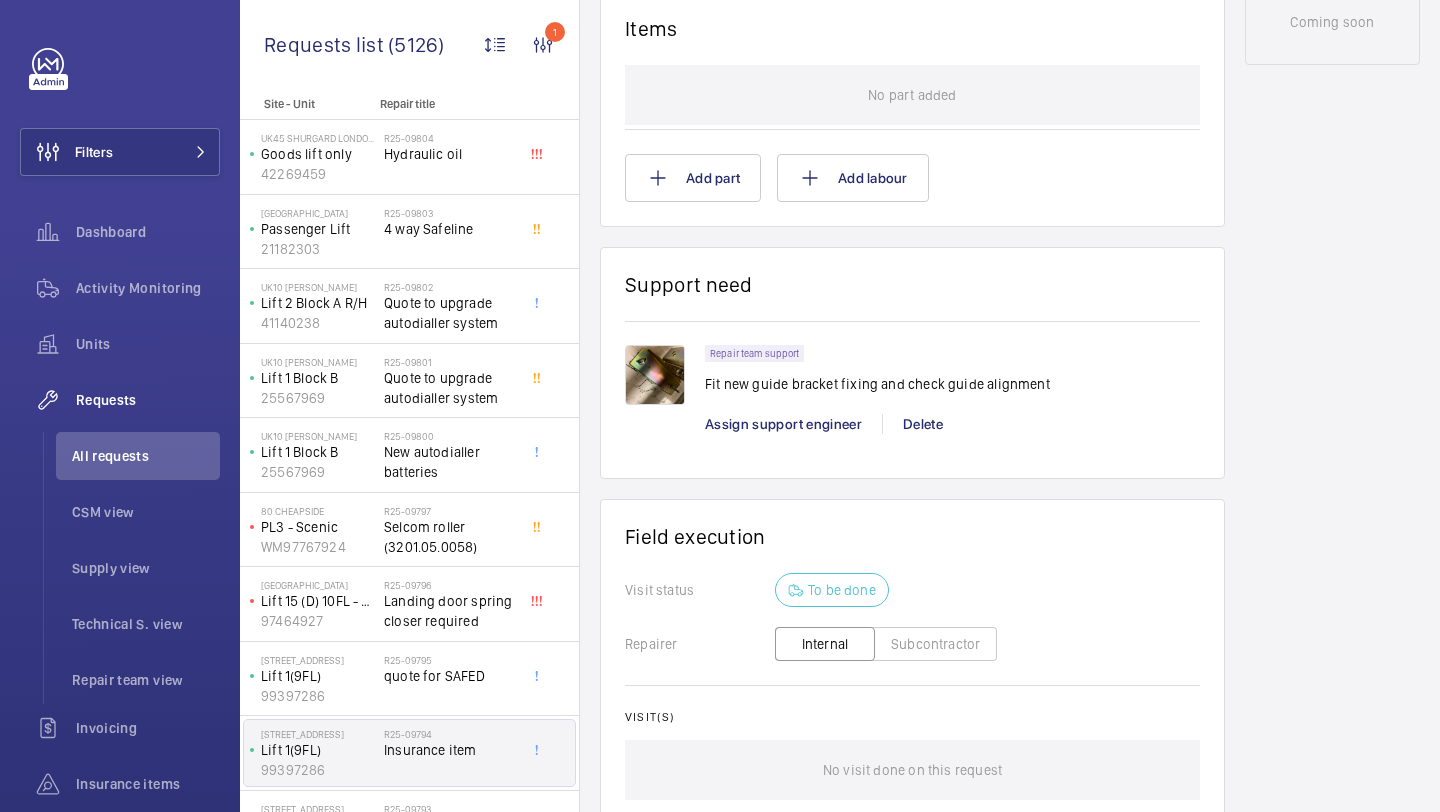 scroll, scrollTop: 1323, scrollLeft: 0, axis: vertical 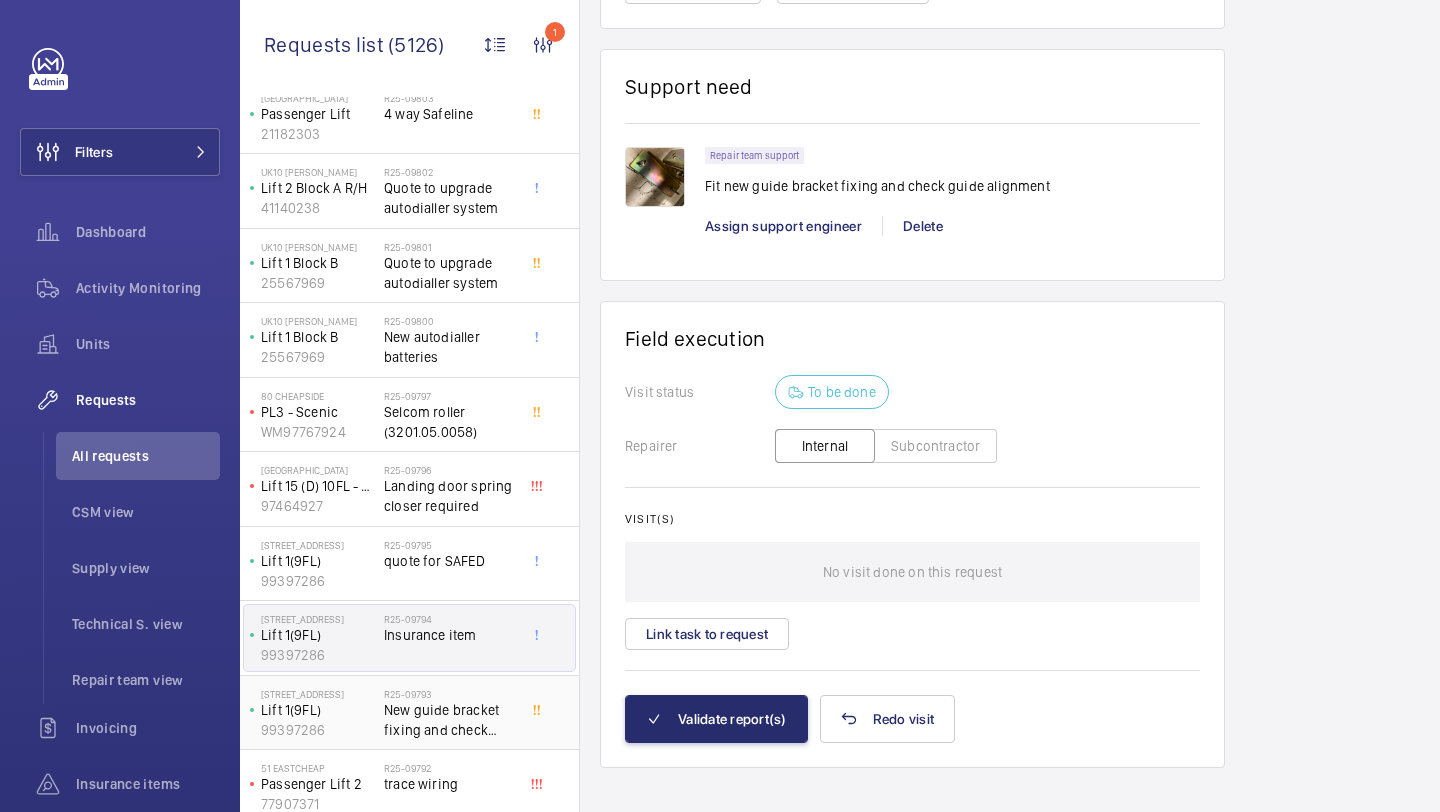 click on "New guide bracket fixing and check guide alignment" 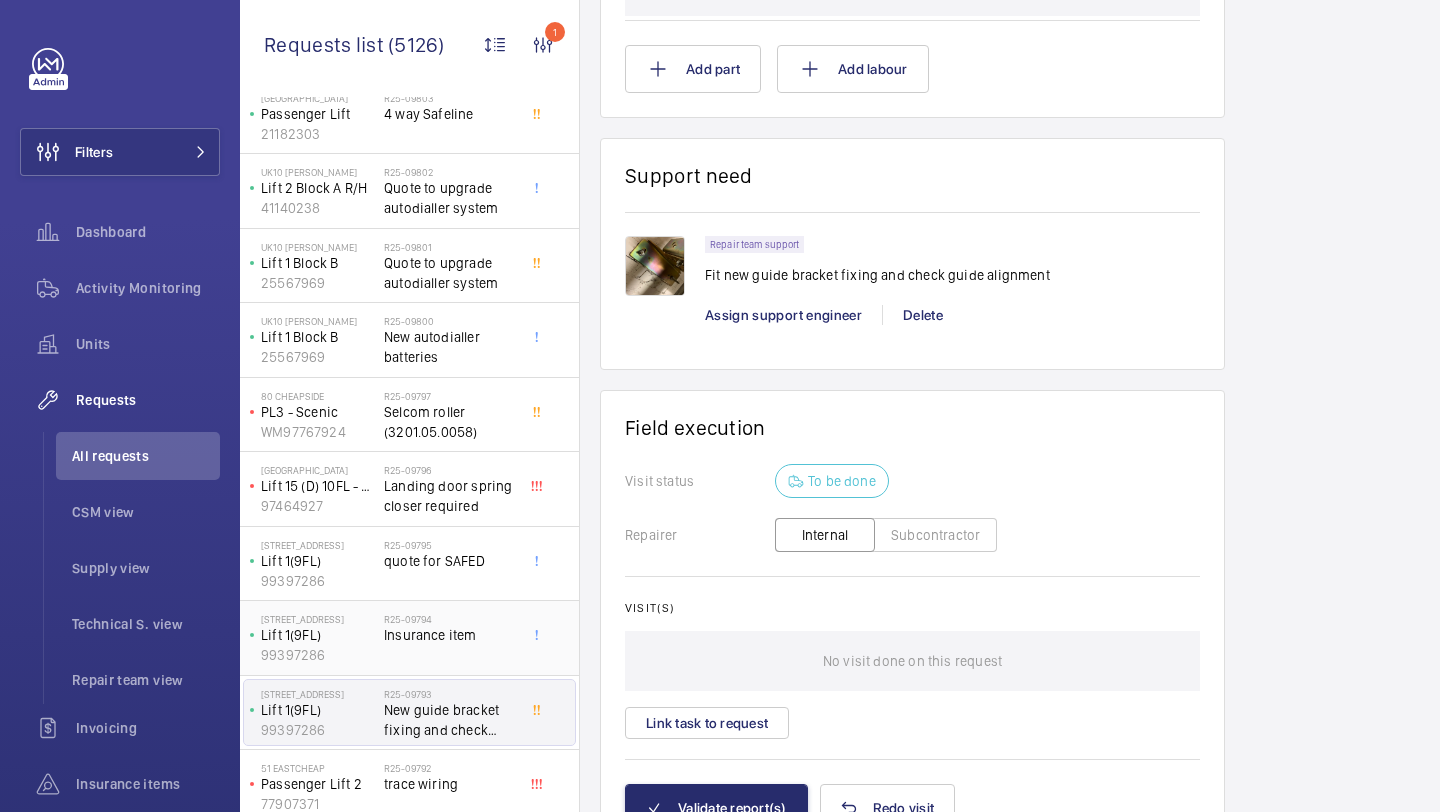 scroll, scrollTop: 1331, scrollLeft: 0, axis: vertical 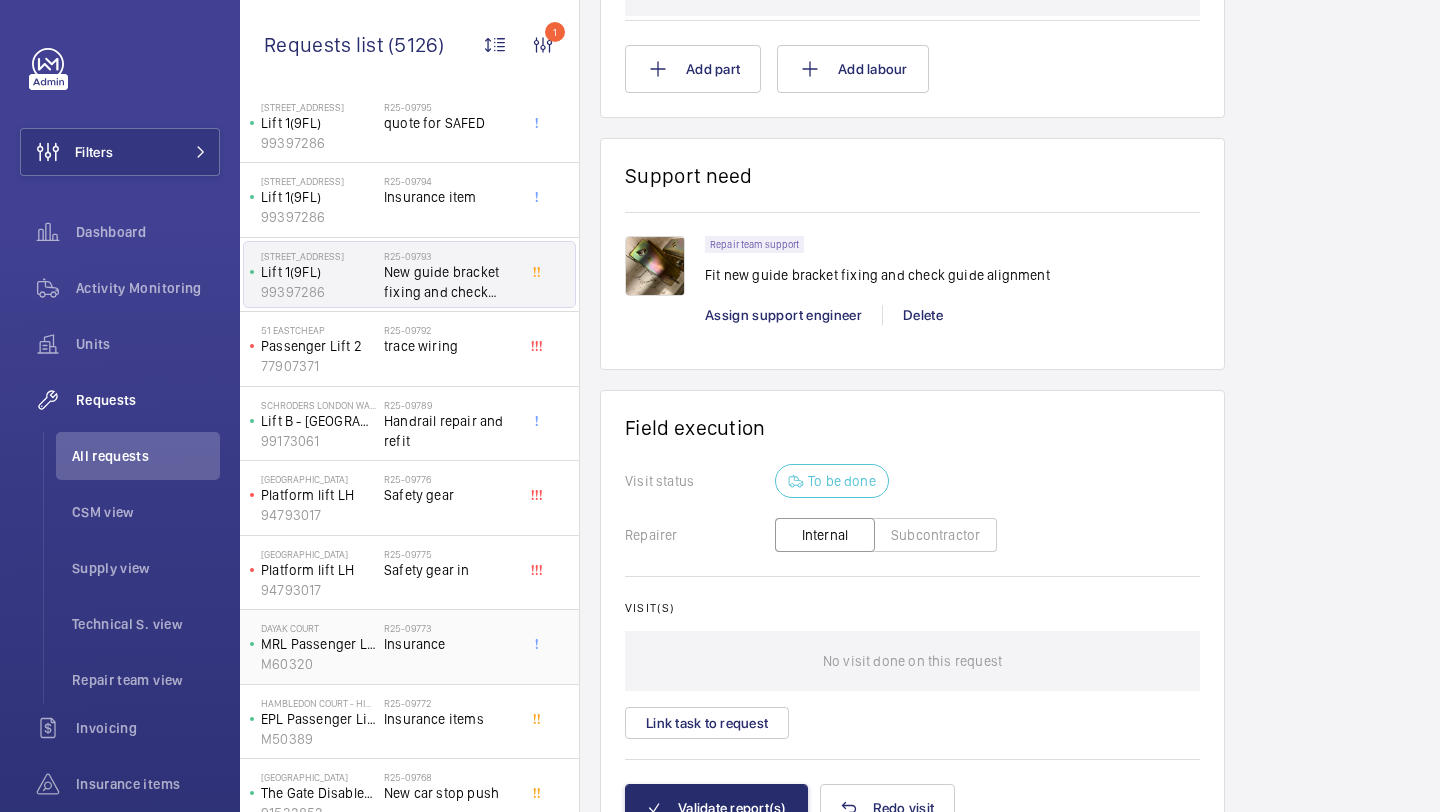 click on "R25-09773" 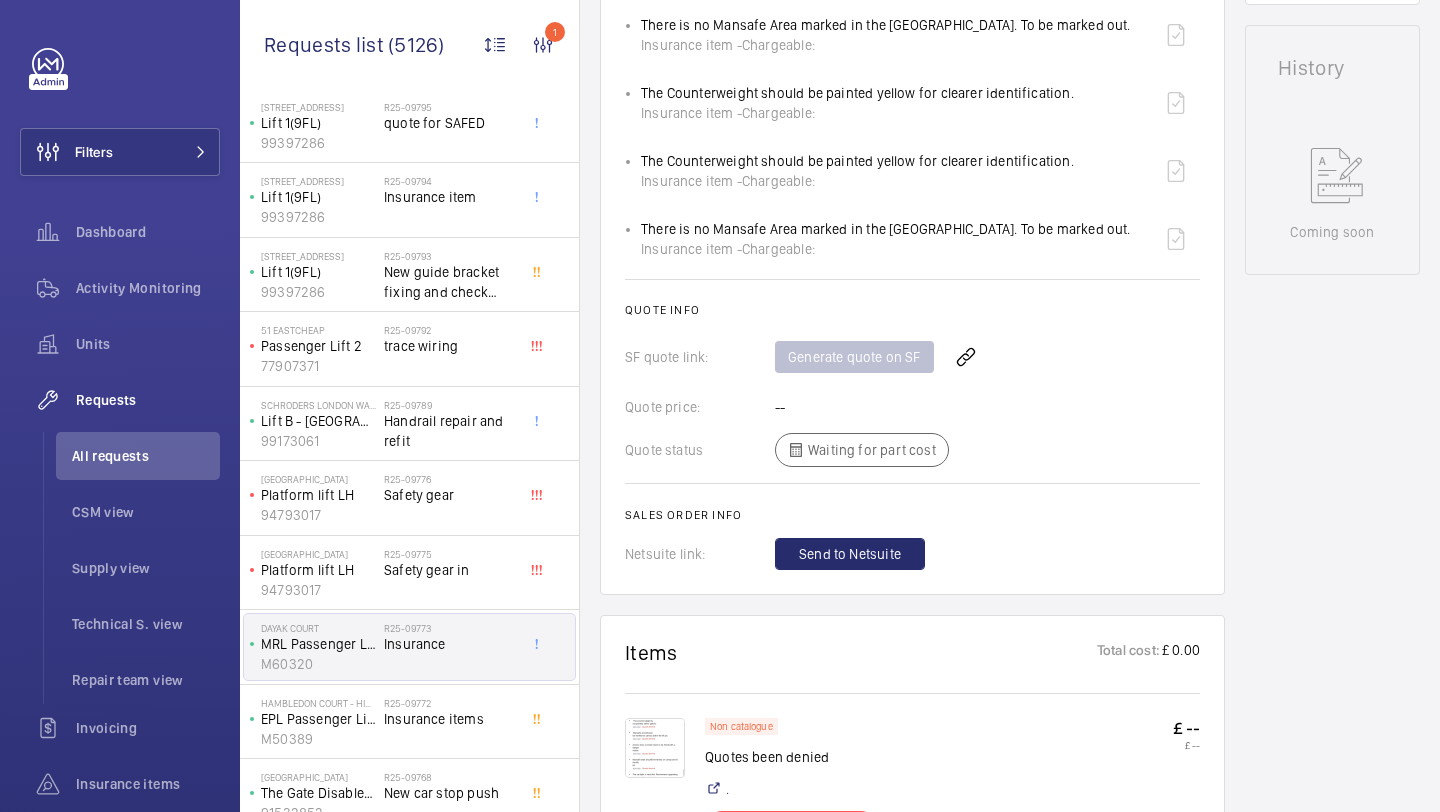scroll, scrollTop: 1401, scrollLeft: 0, axis: vertical 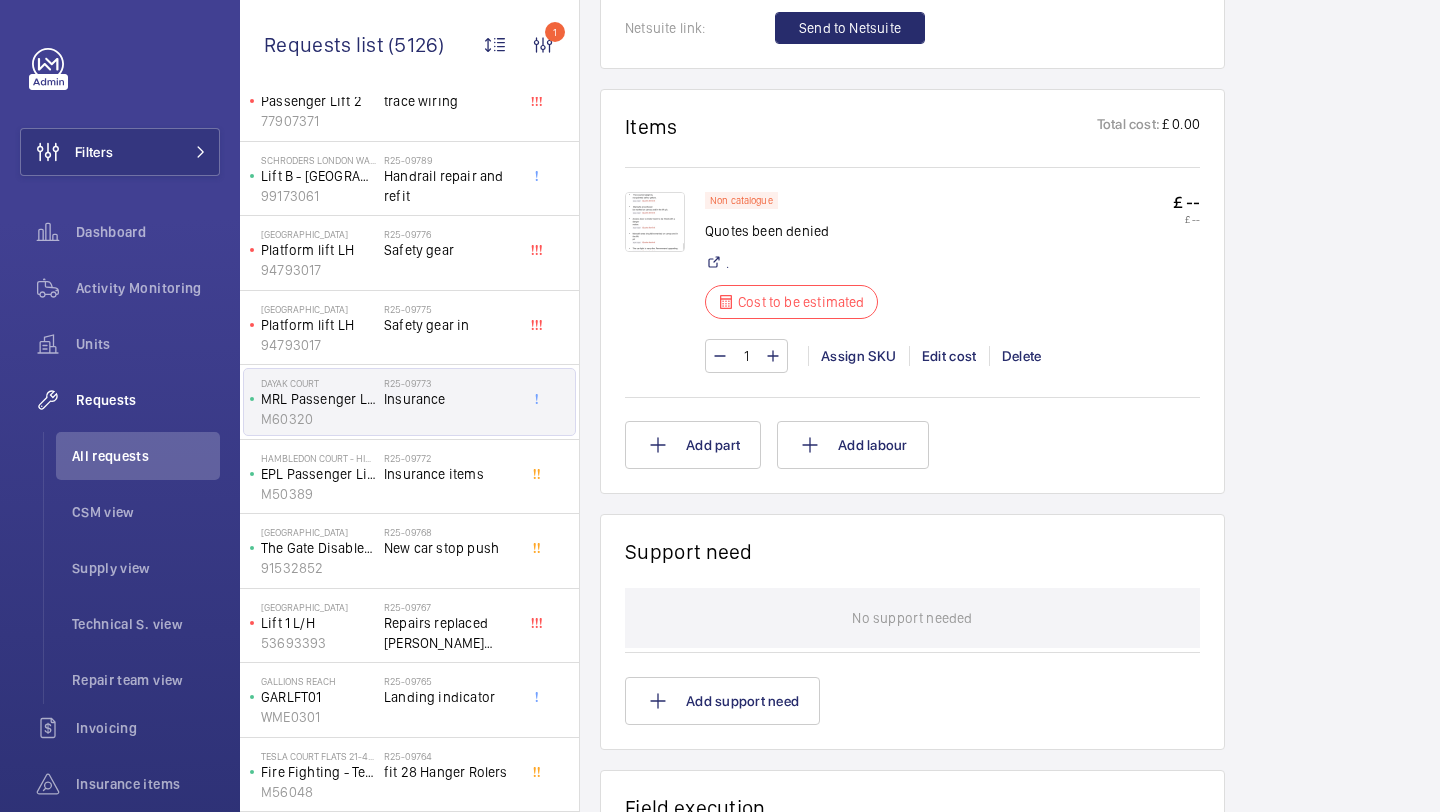 click on "R25-09765" 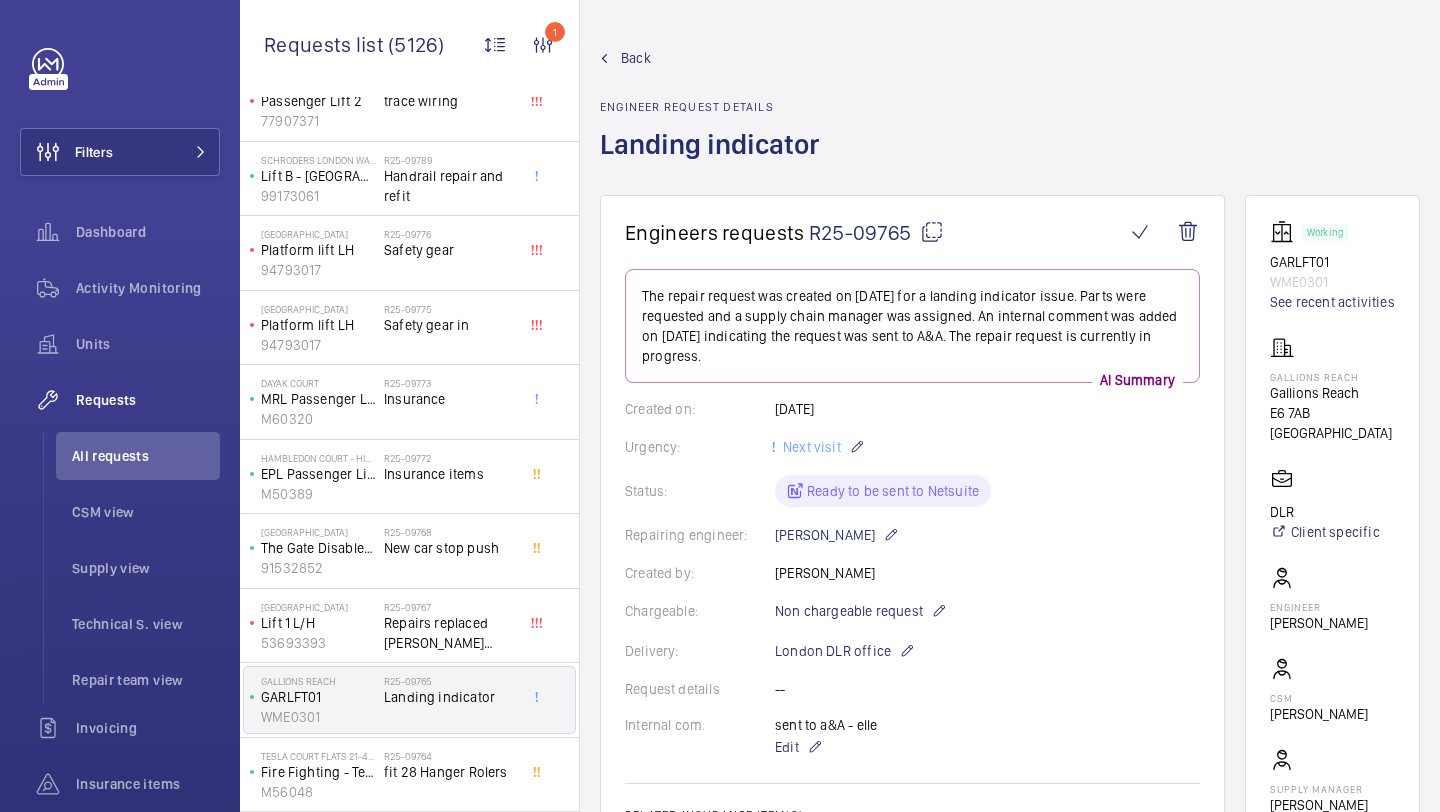scroll, scrollTop: 472, scrollLeft: 0, axis: vertical 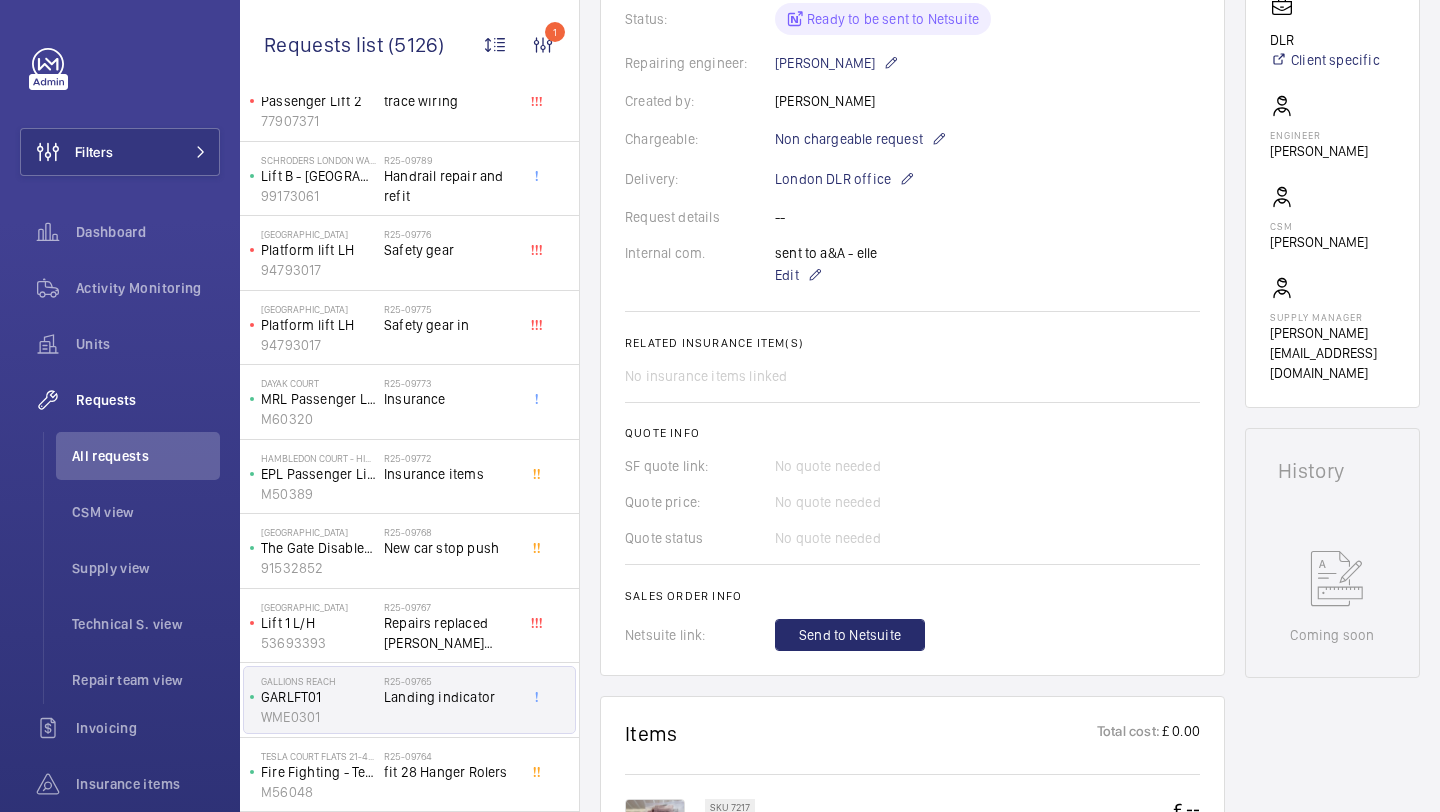 click on "Erin Court Flats 1/24 - High Risk Building   MRL Passenger Lift   M55820   R25-09763   BOARD" 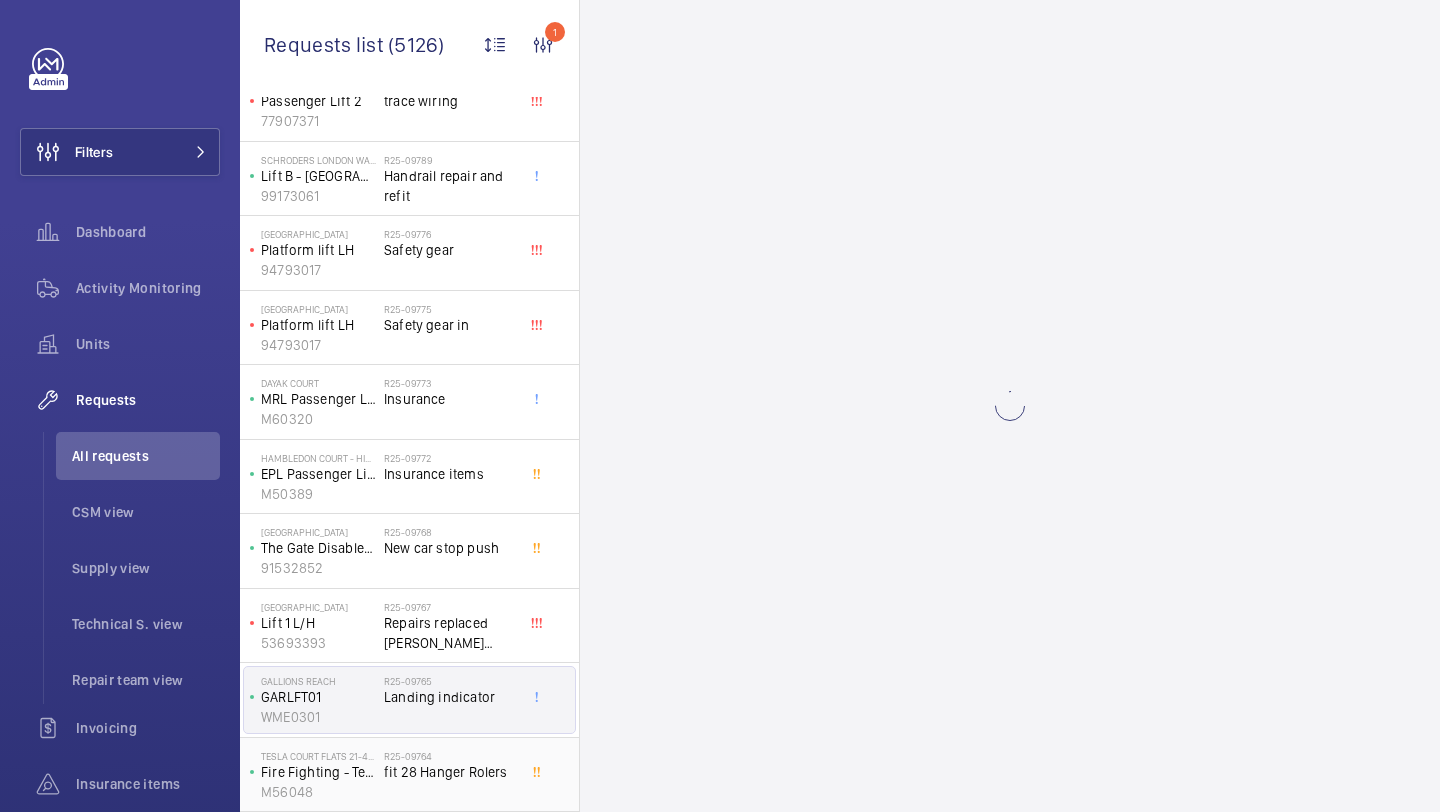 click on "R25-09764   fit 28 Hanger Rolers" 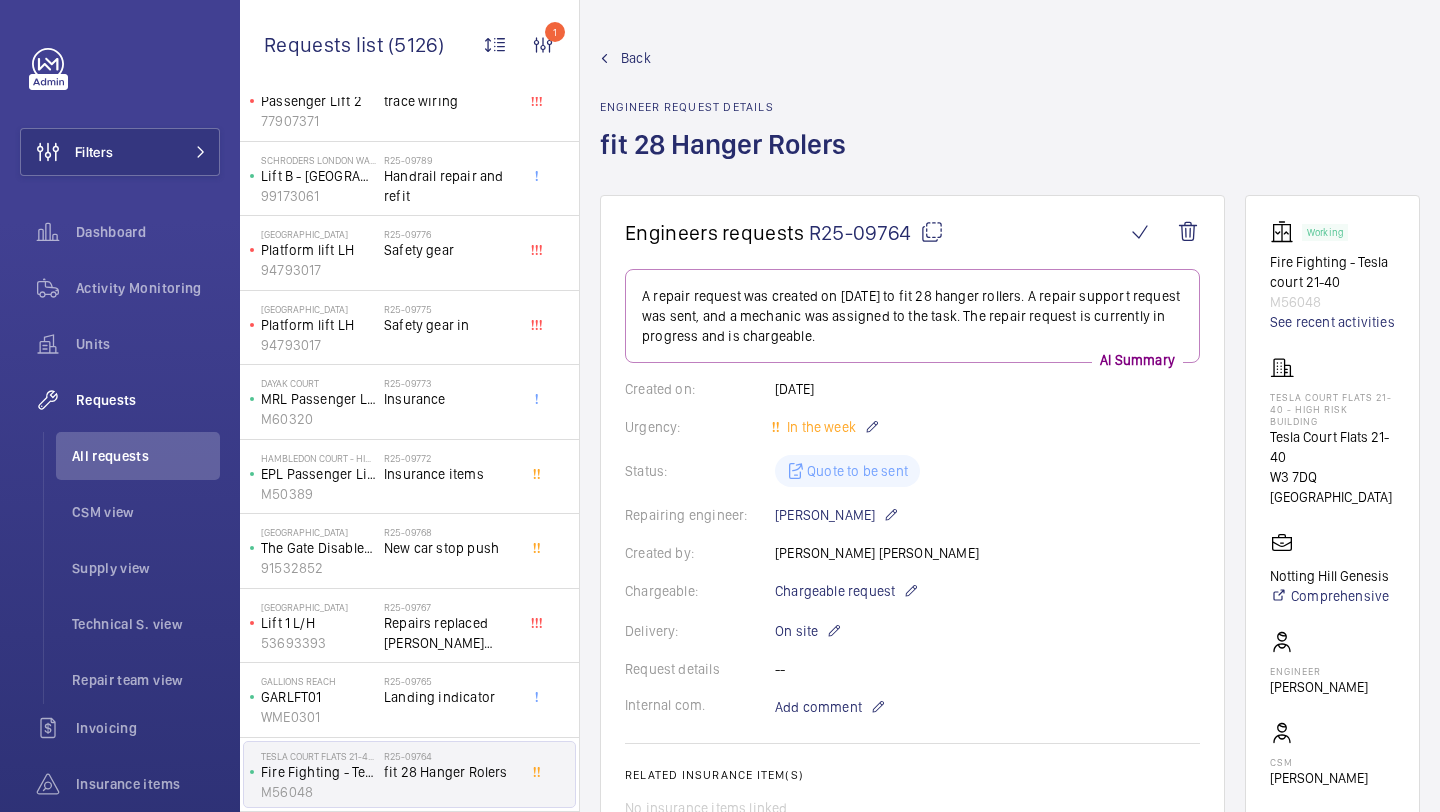 scroll, scrollTop: 1068, scrollLeft: 0, axis: vertical 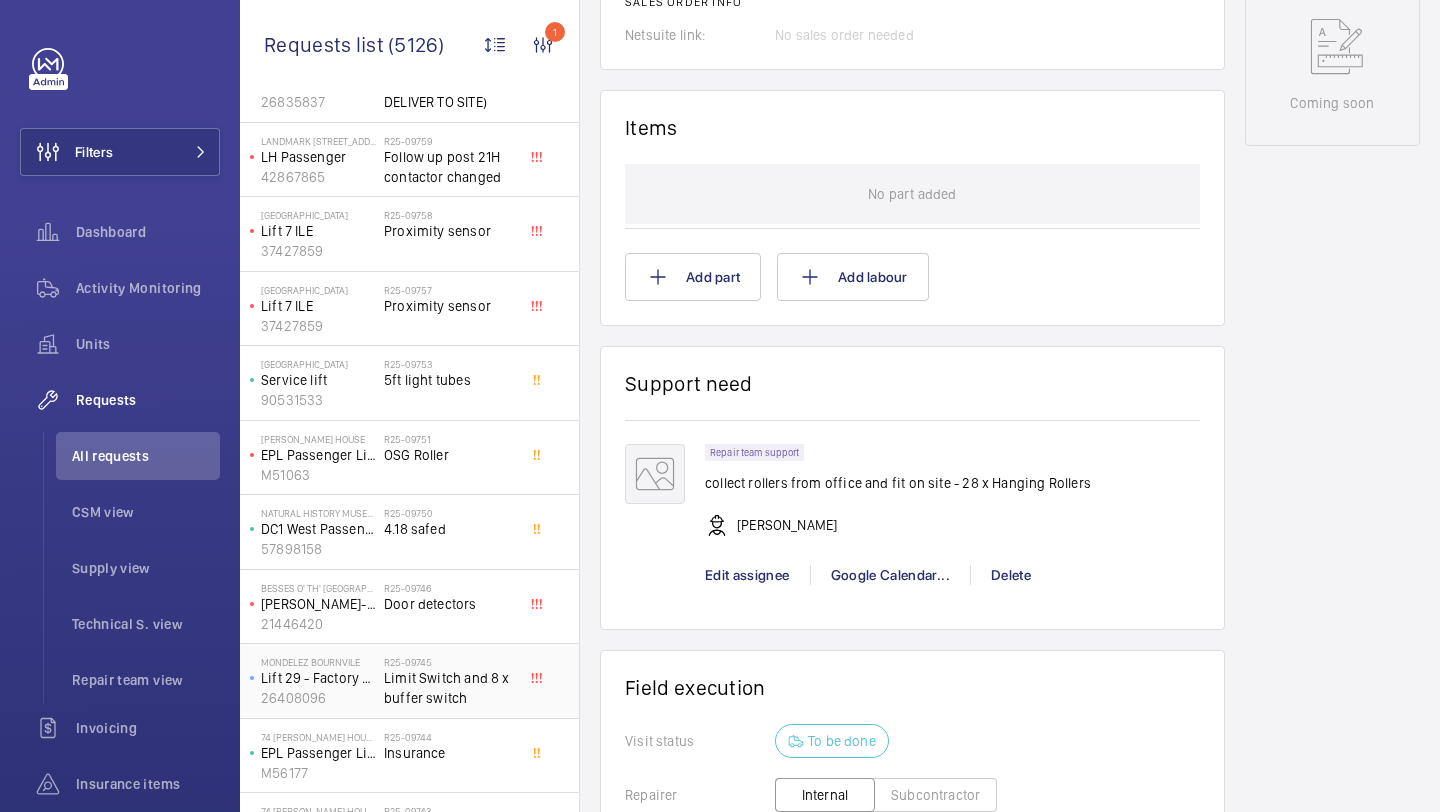 click on "Limit Switch and 8 x buffer switch" 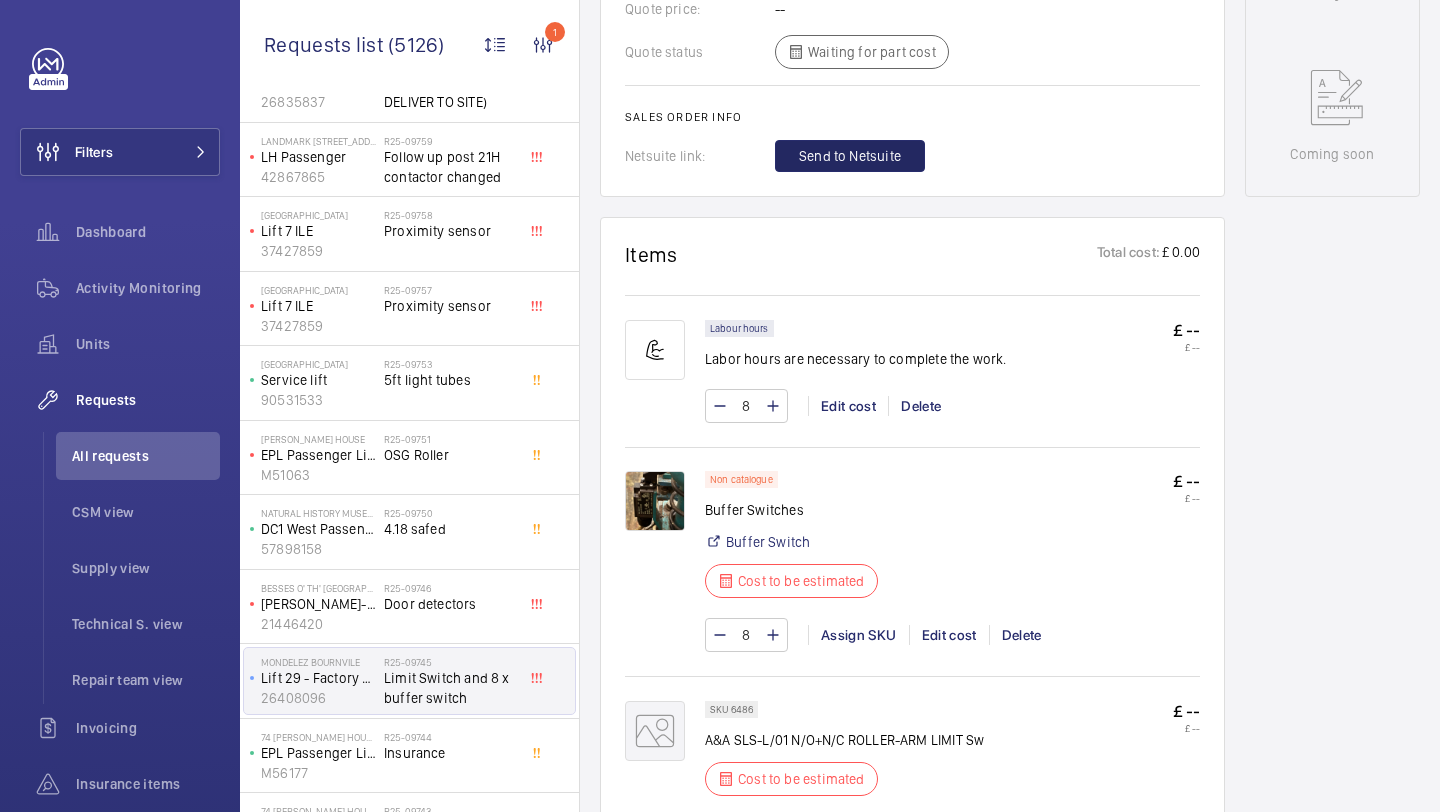 scroll, scrollTop: 1018, scrollLeft: 0, axis: vertical 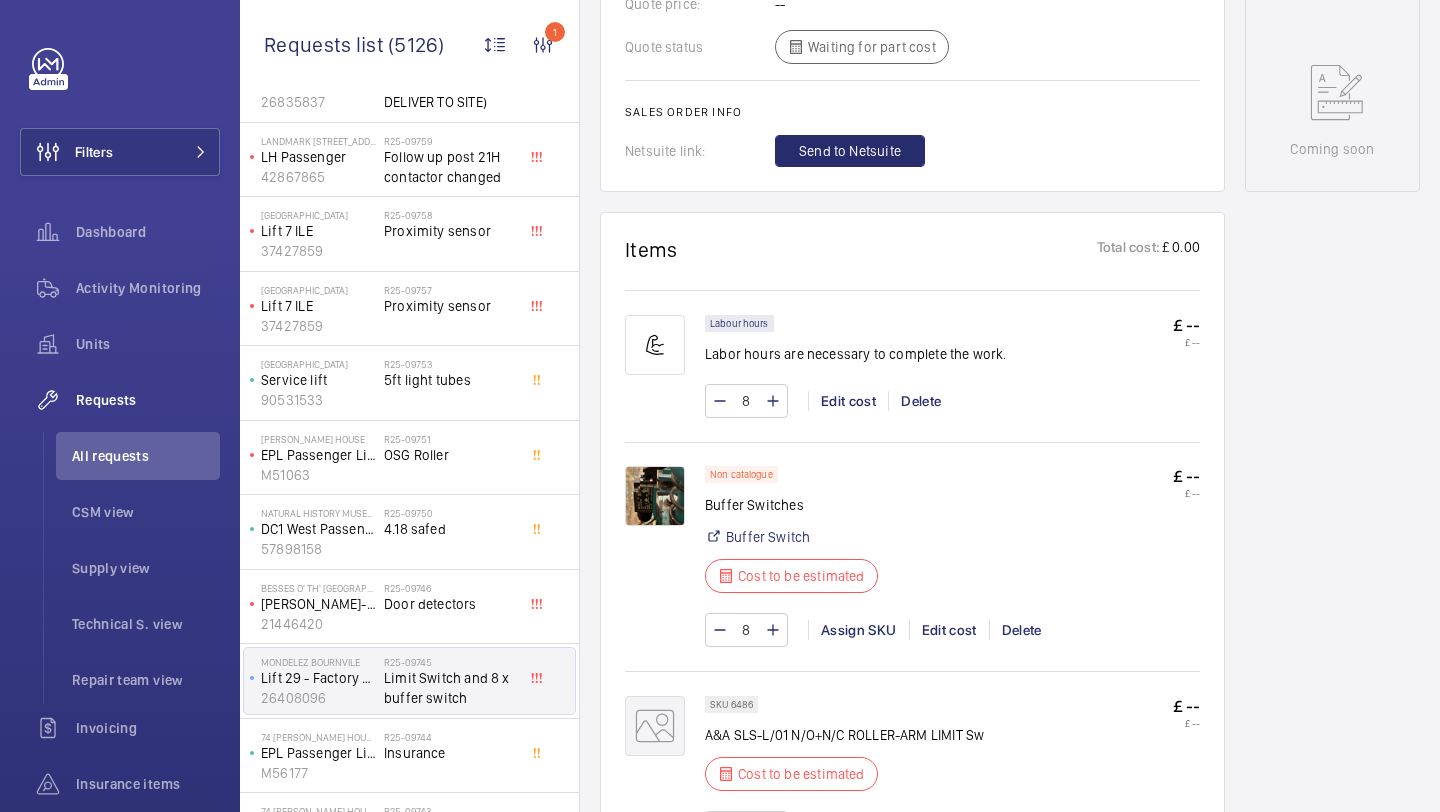 click 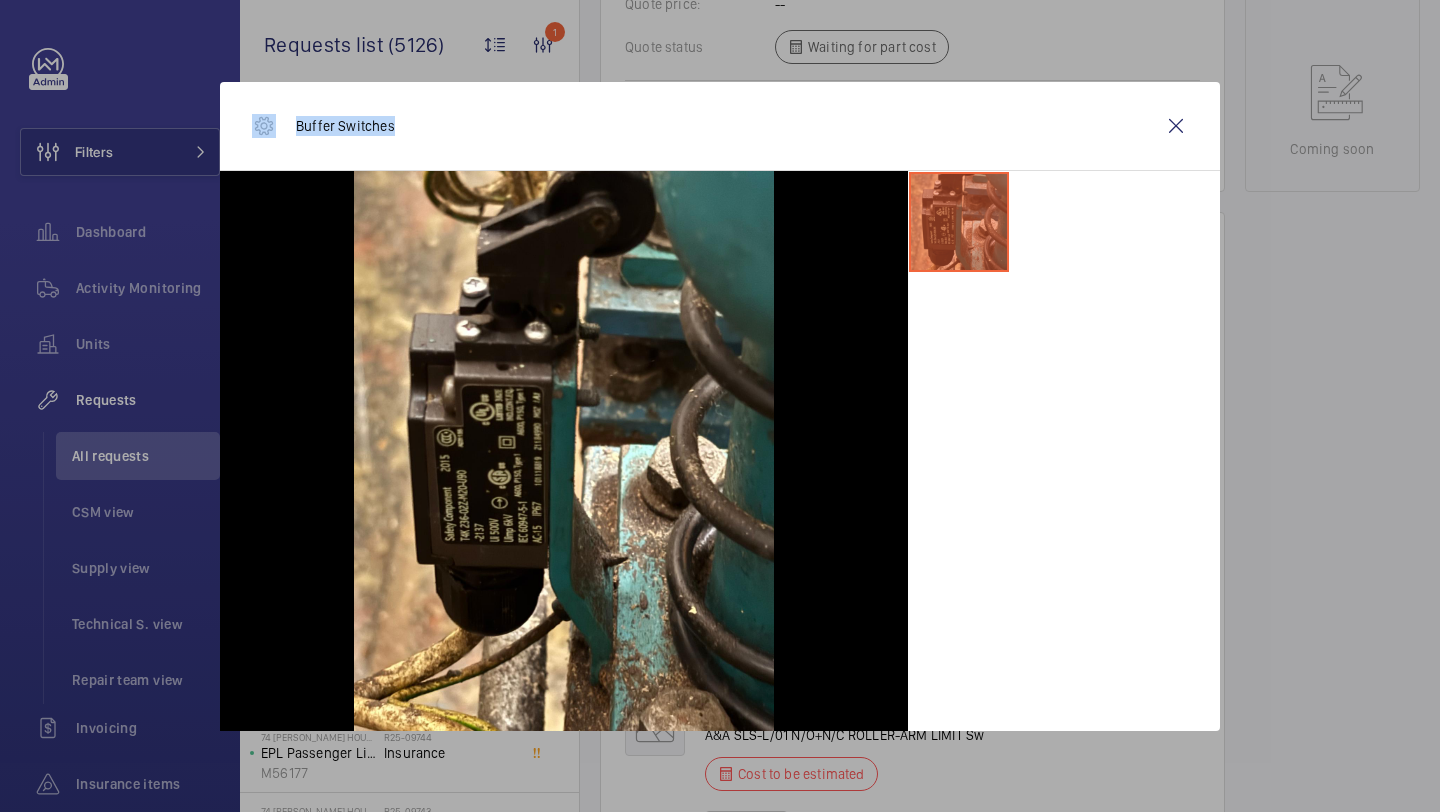 drag, startPoint x: 414, startPoint y: 130, endPoint x: 278, endPoint y: 130, distance: 136 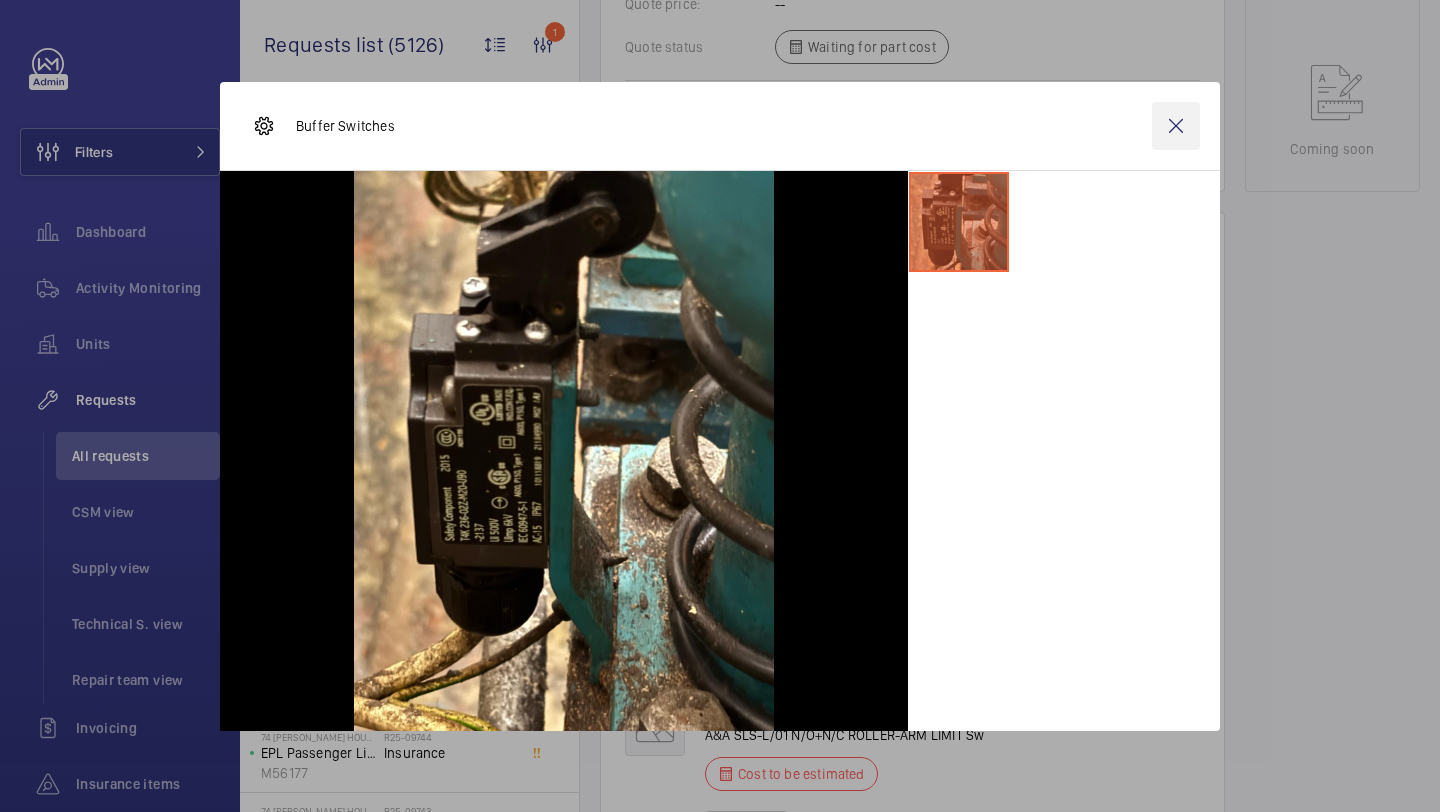 click at bounding box center [1176, 126] 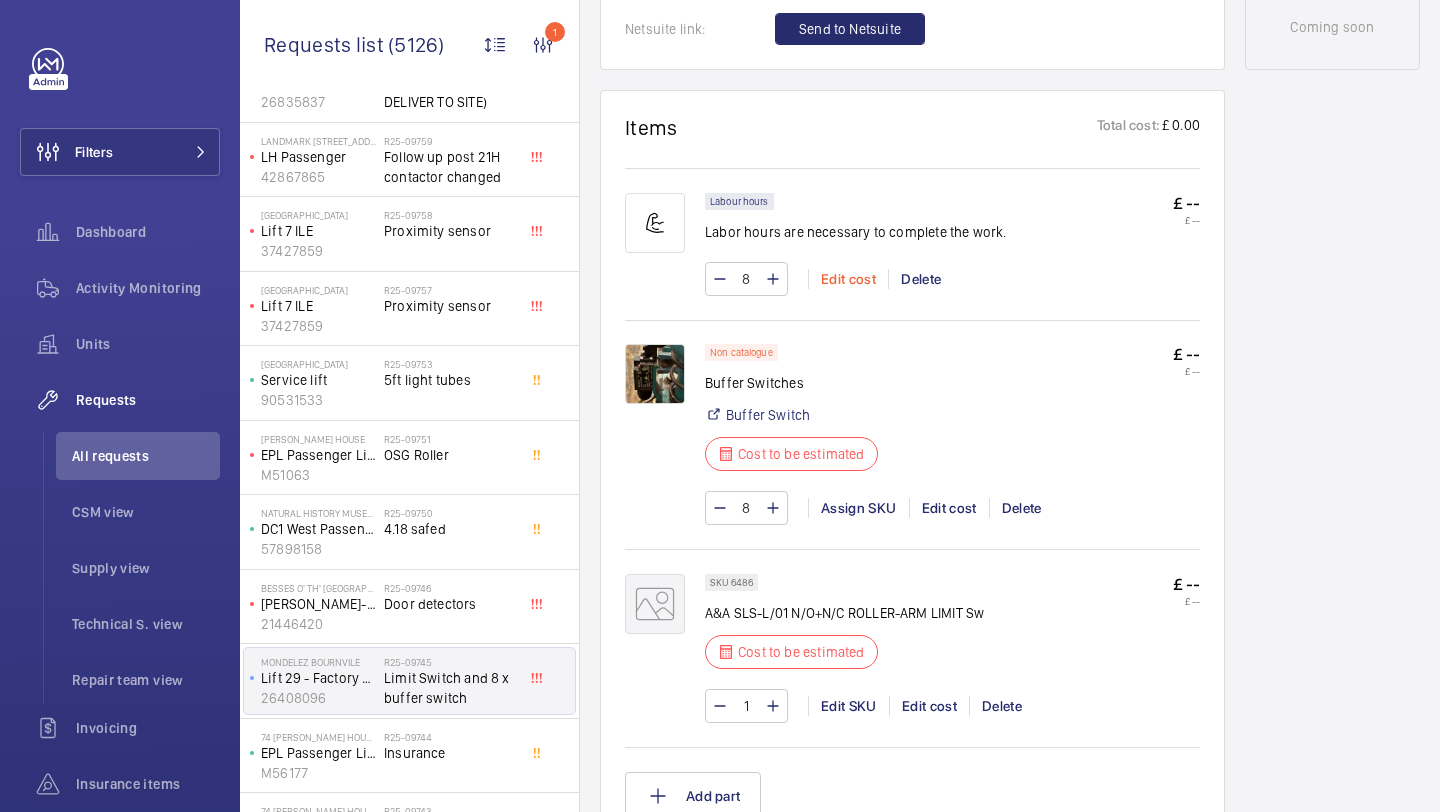 scroll, scrollTop: 1322, scrollLeft: 0, axis: vertical 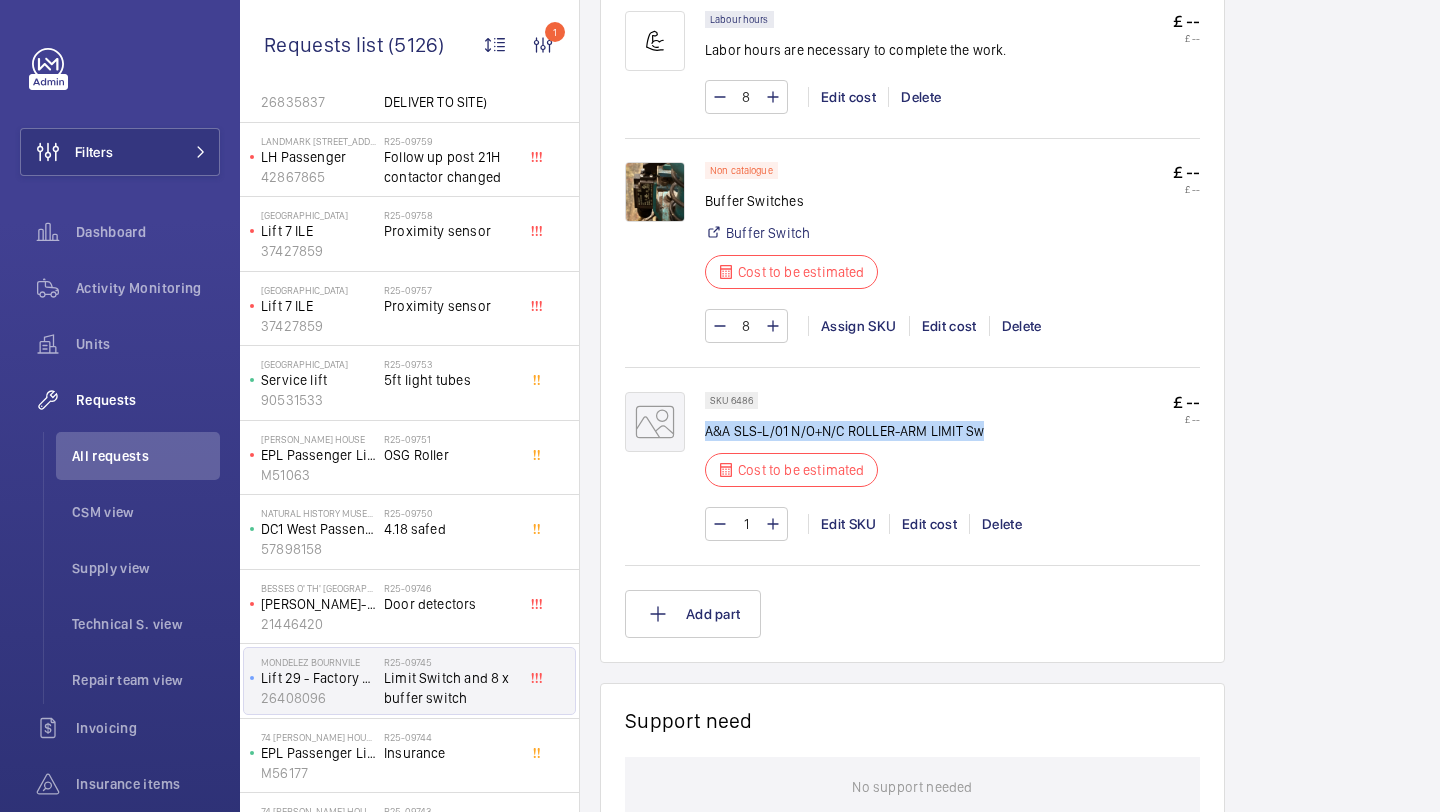 drag, startPoint x: 987, startPoint y: 438, endPoint x: 706, endPoint y: 440, distance: 281.0071 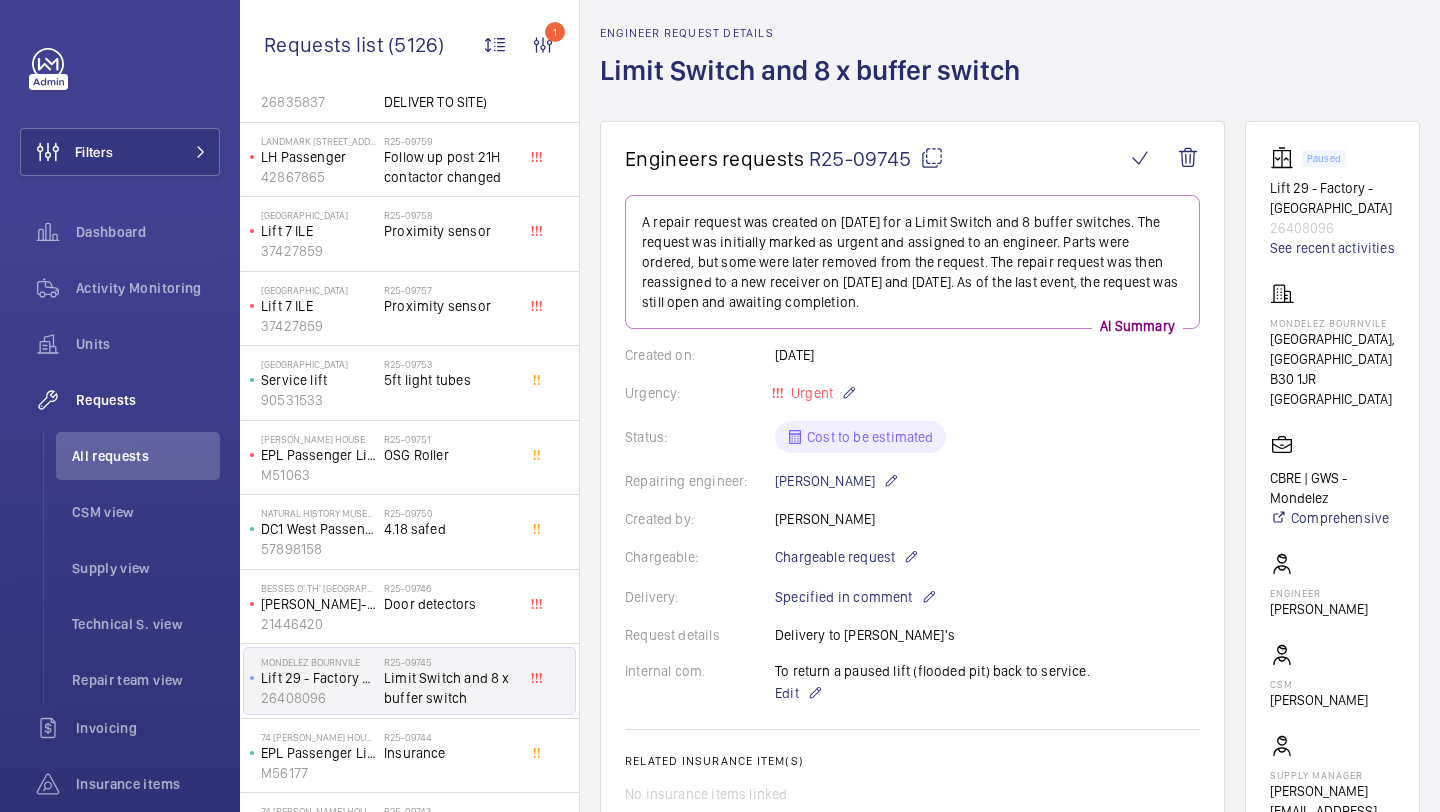 scroll, scrollTop: 31, scrollLeft: 0, axis: vertical 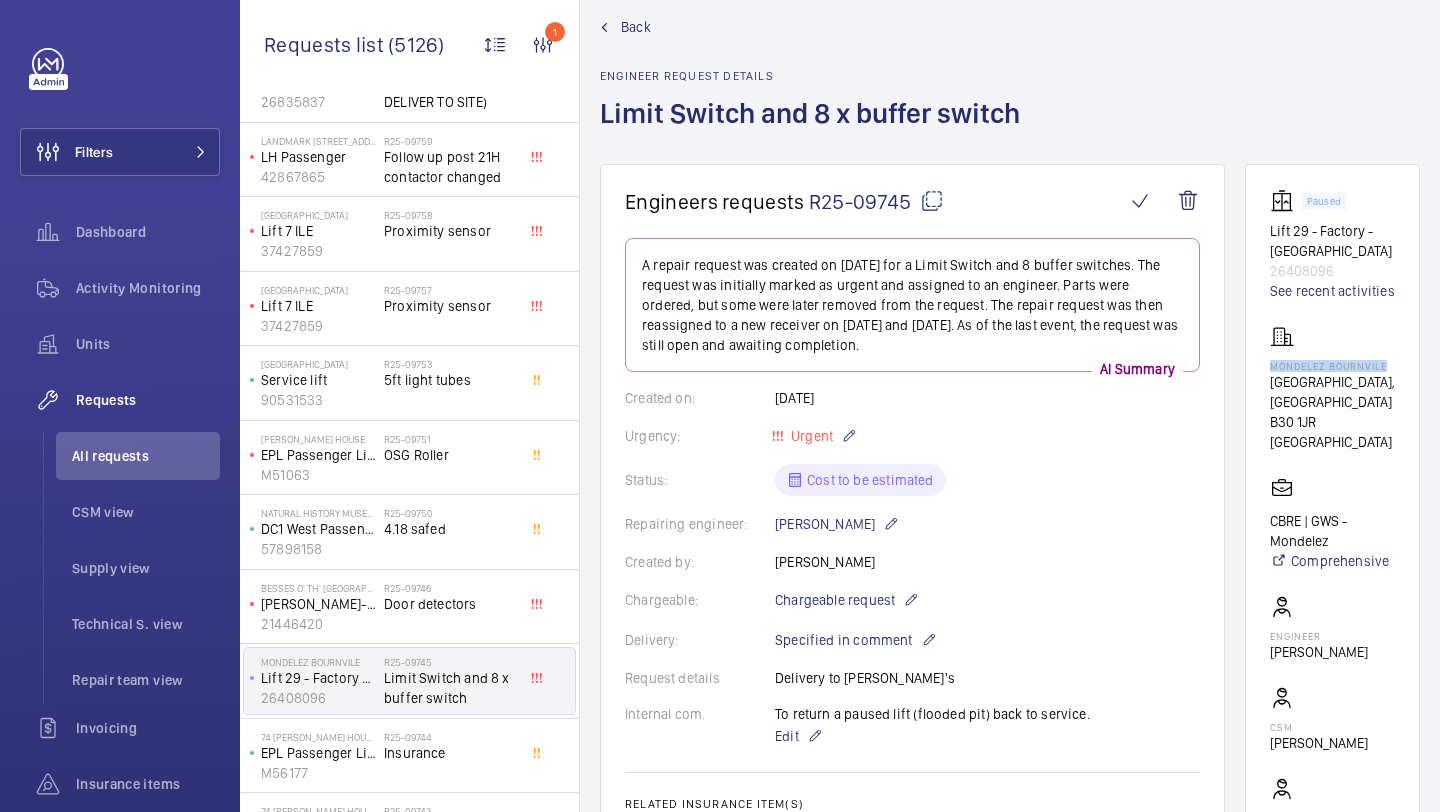 drag, startPoint x: 1385, startPoint y: 366, endPoint x: 1259, endPoint y: 366, distance: 126 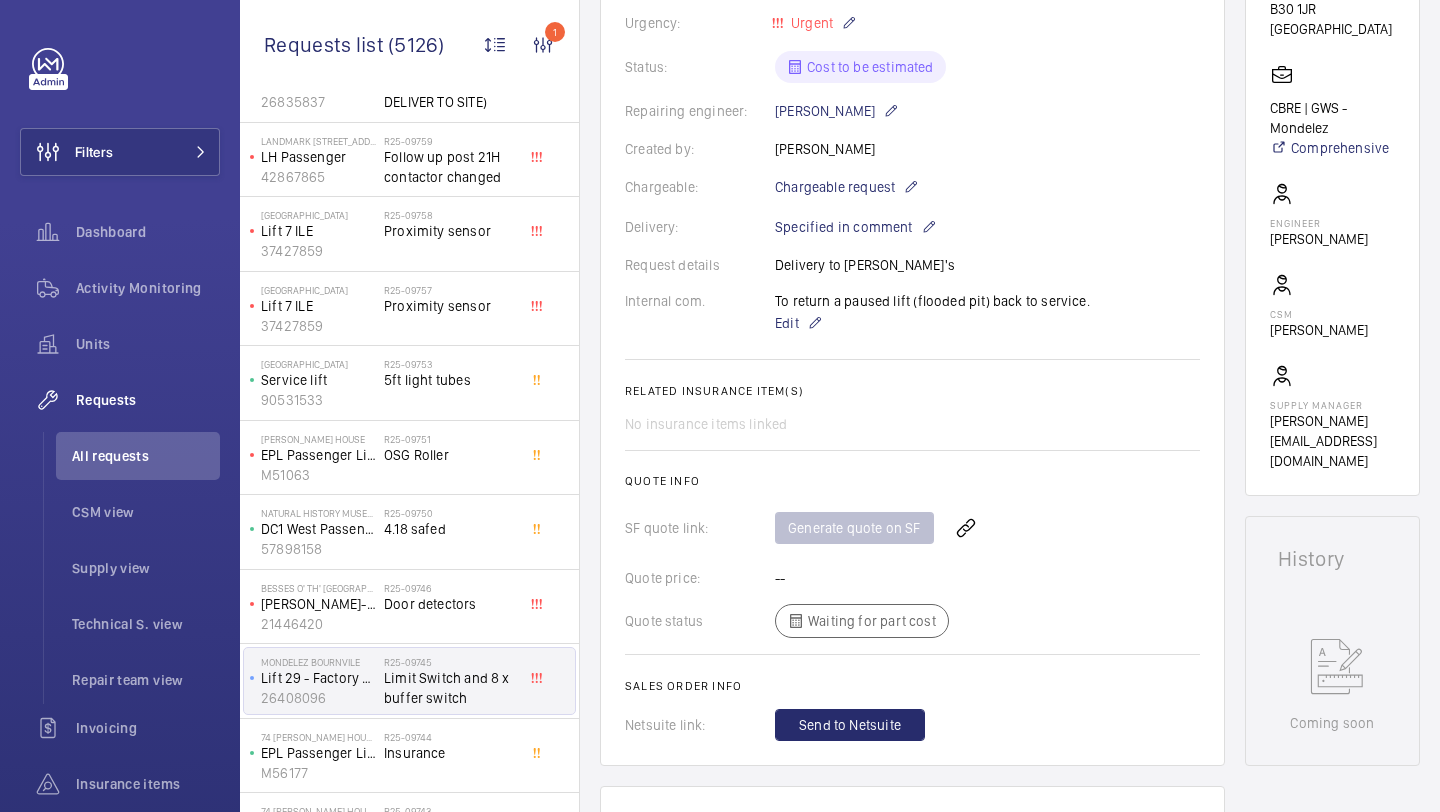 scroll, scrollTop: 379, scrollLeft: 0, axis: vertical 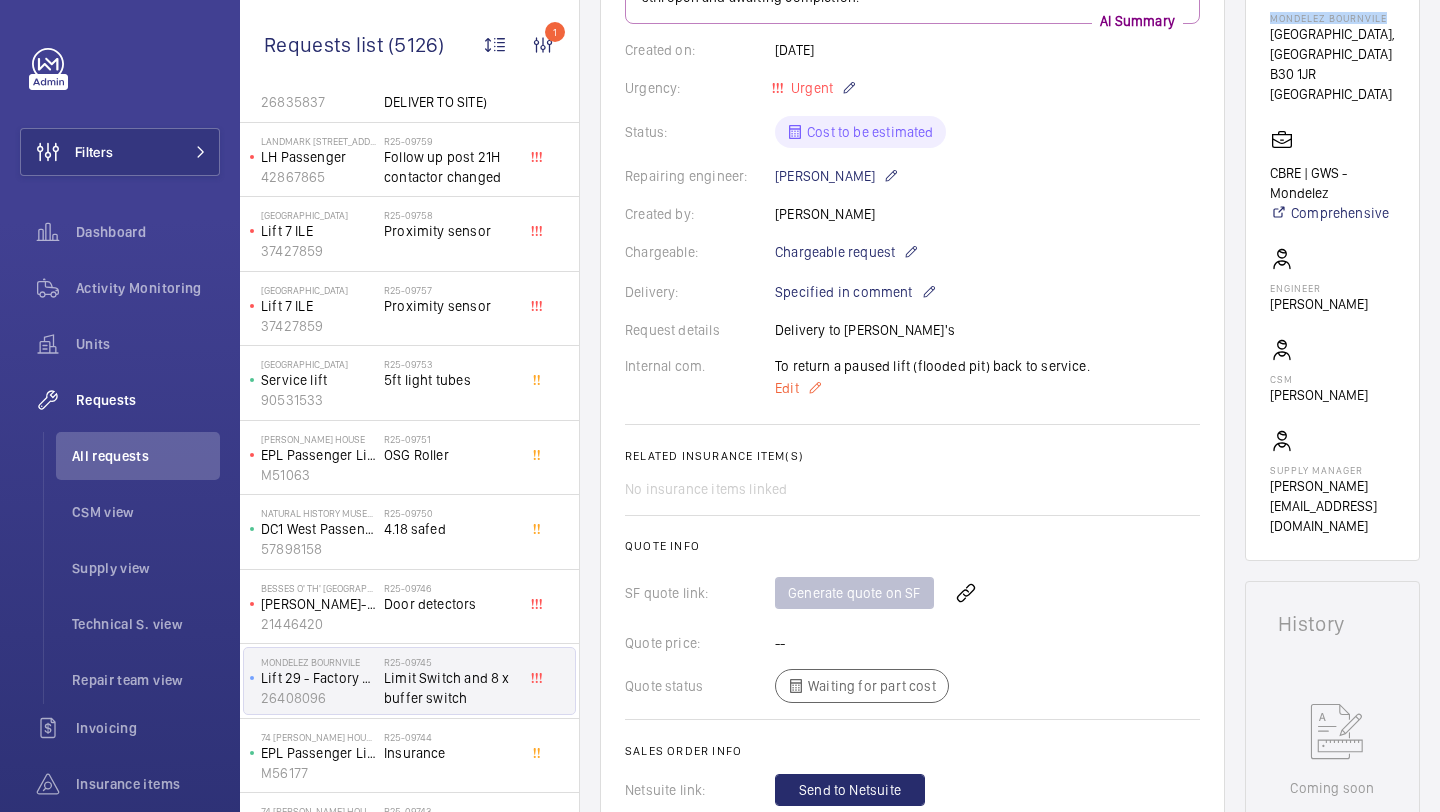 click 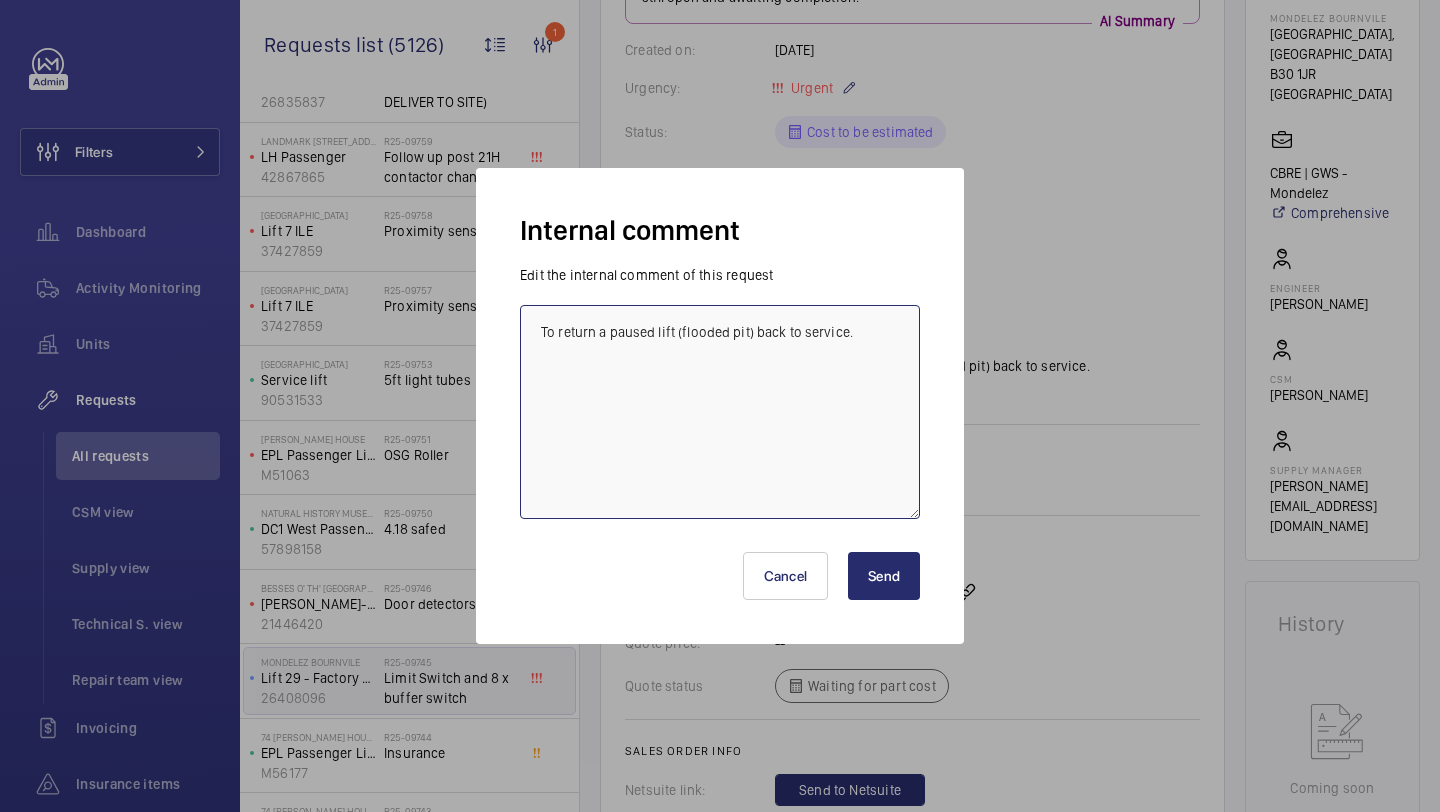 click on "To return a paused lift (flooded pit) back to service." at bounding box center (720, 412) 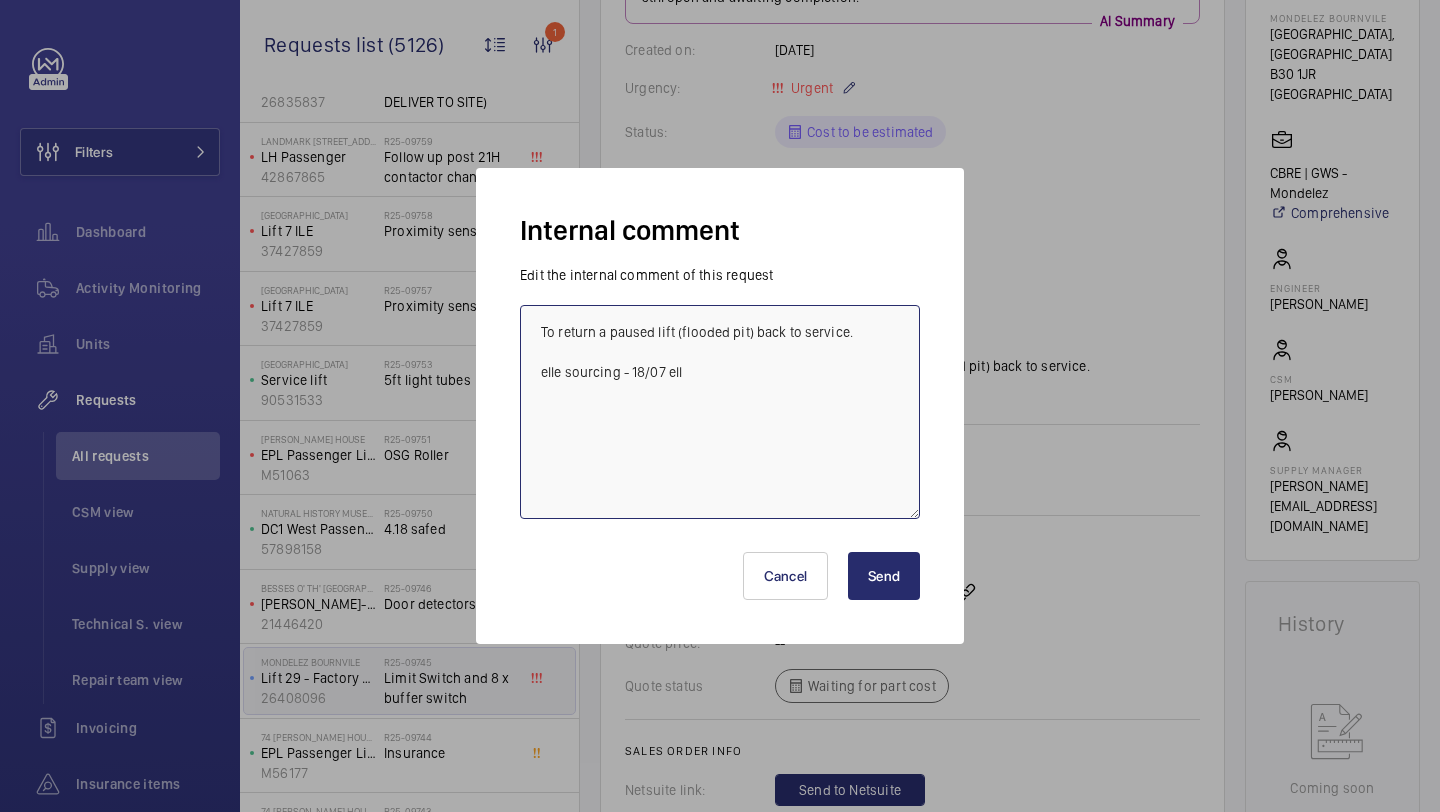 type on "To return a paused lift (flooded pit) back to service.
elle sourcing - 18/07 elle" 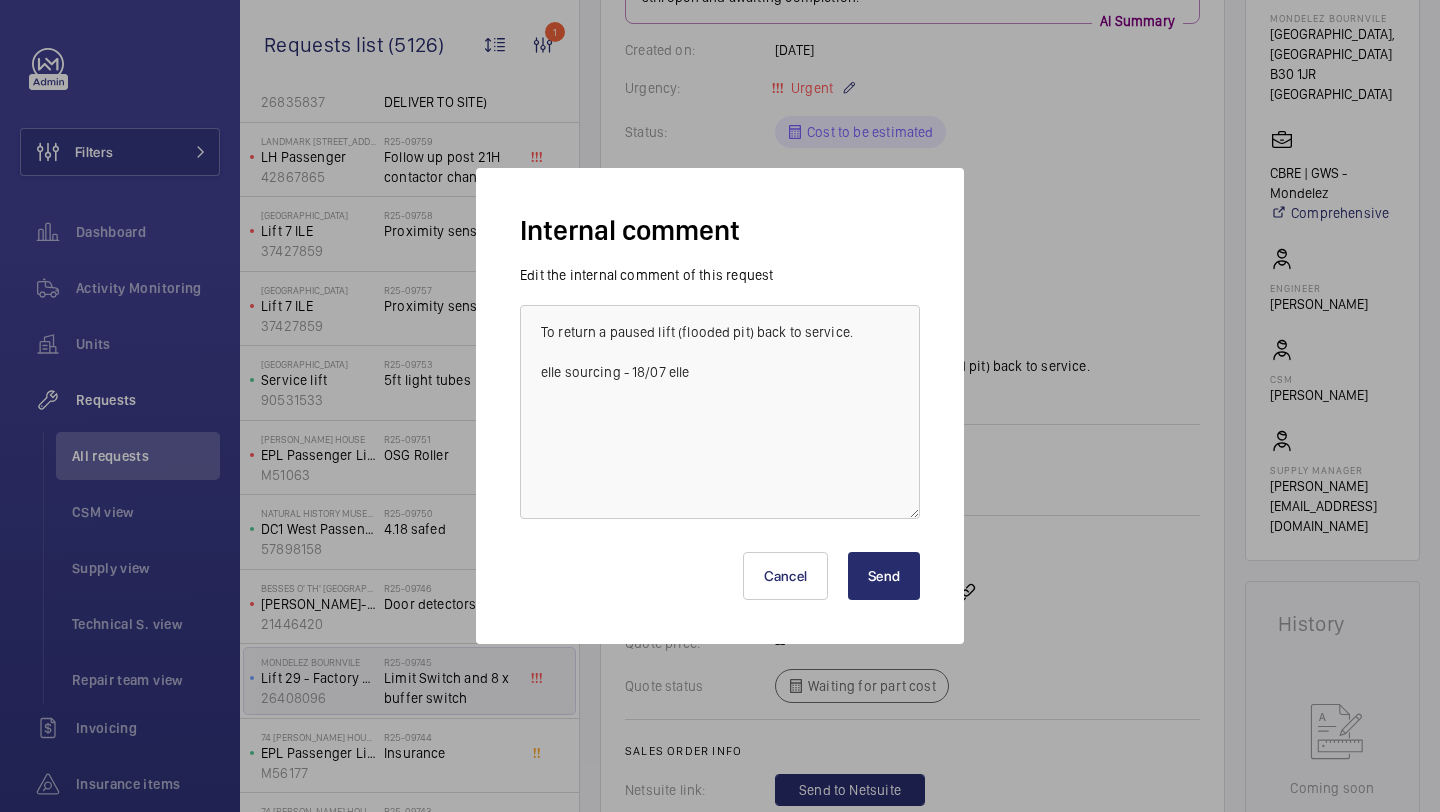 click on "Send" at bounding box center (884, 576) 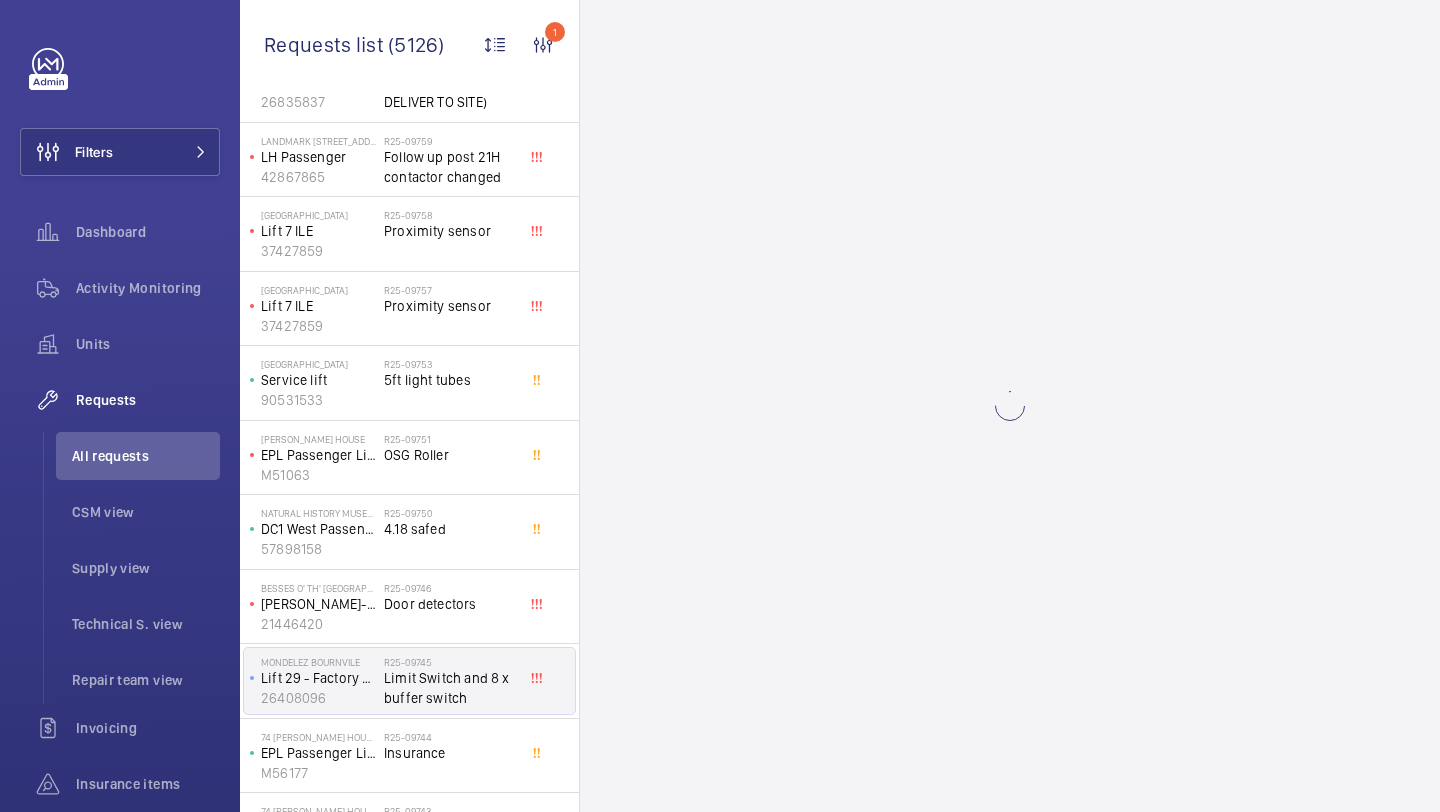 scroll, scrollTop: 0, scrollLeft: 0, axis: both 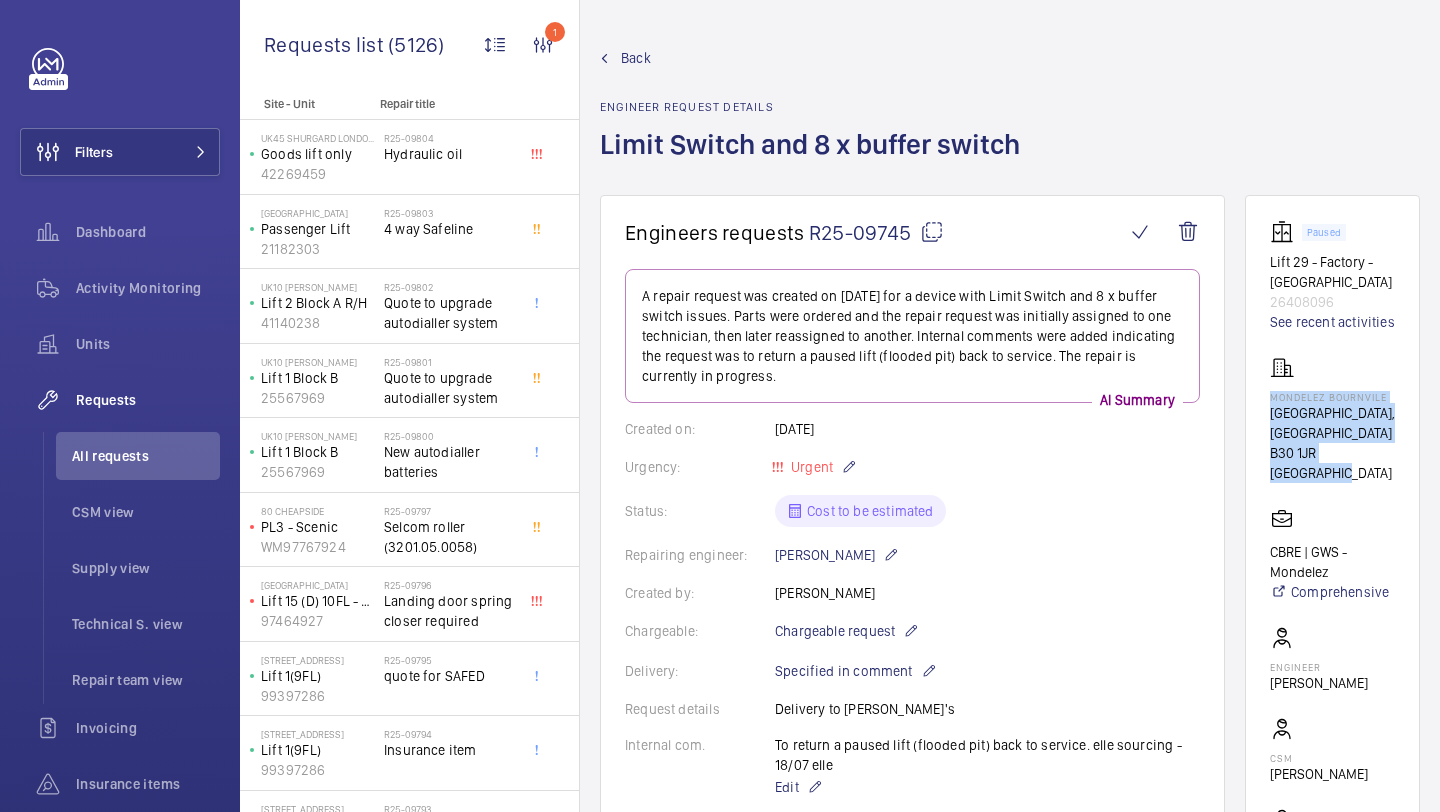 drag, startPoint x: 1355, startPoint y: 474, endPoint x: 1265, endPoint y: 400, distance: 116.51609 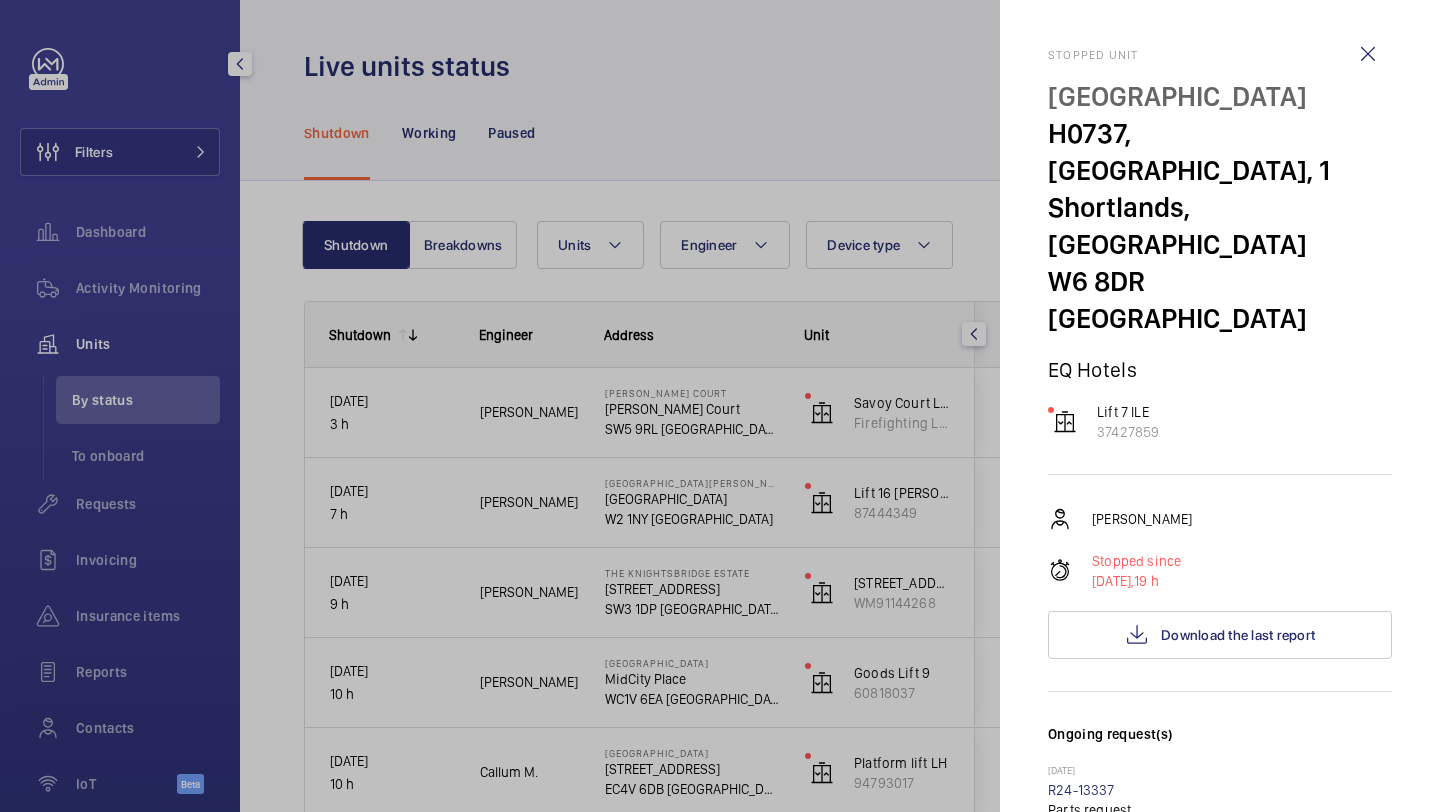 scroll, scrollTop: 0, scrollLeft: 0, axis: both 